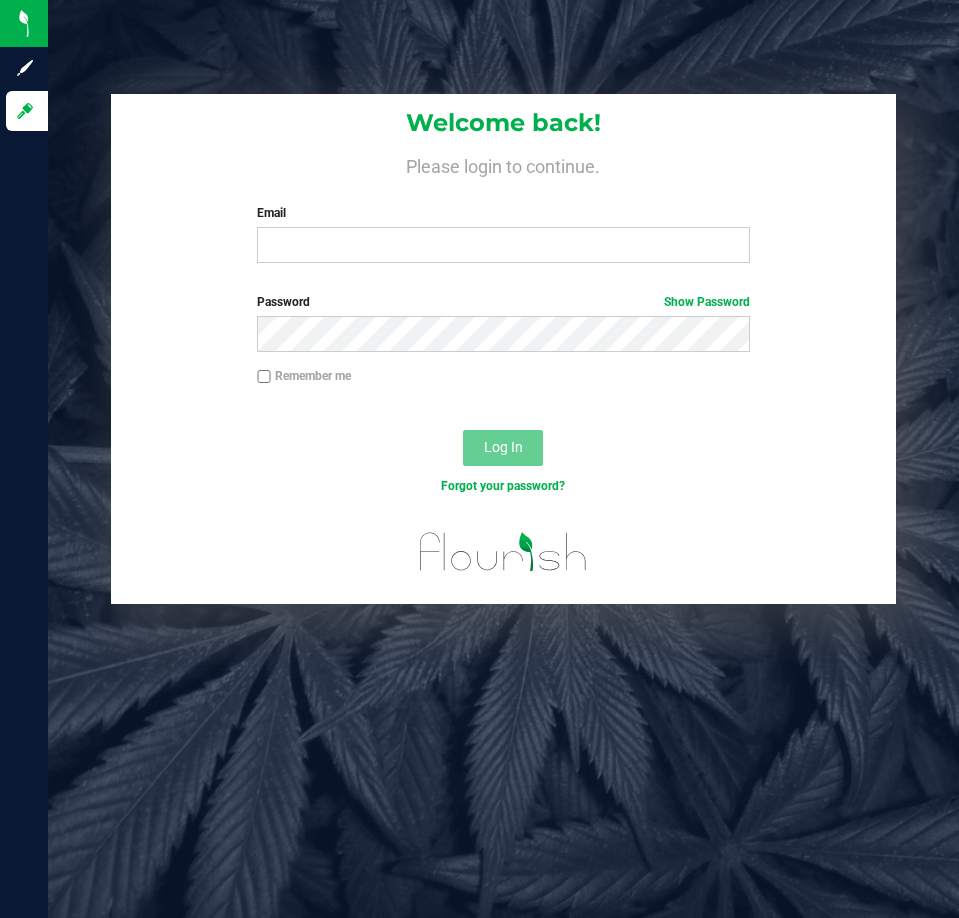 scroll, scrollTop: 0, scrollLeft: 0, axis: both 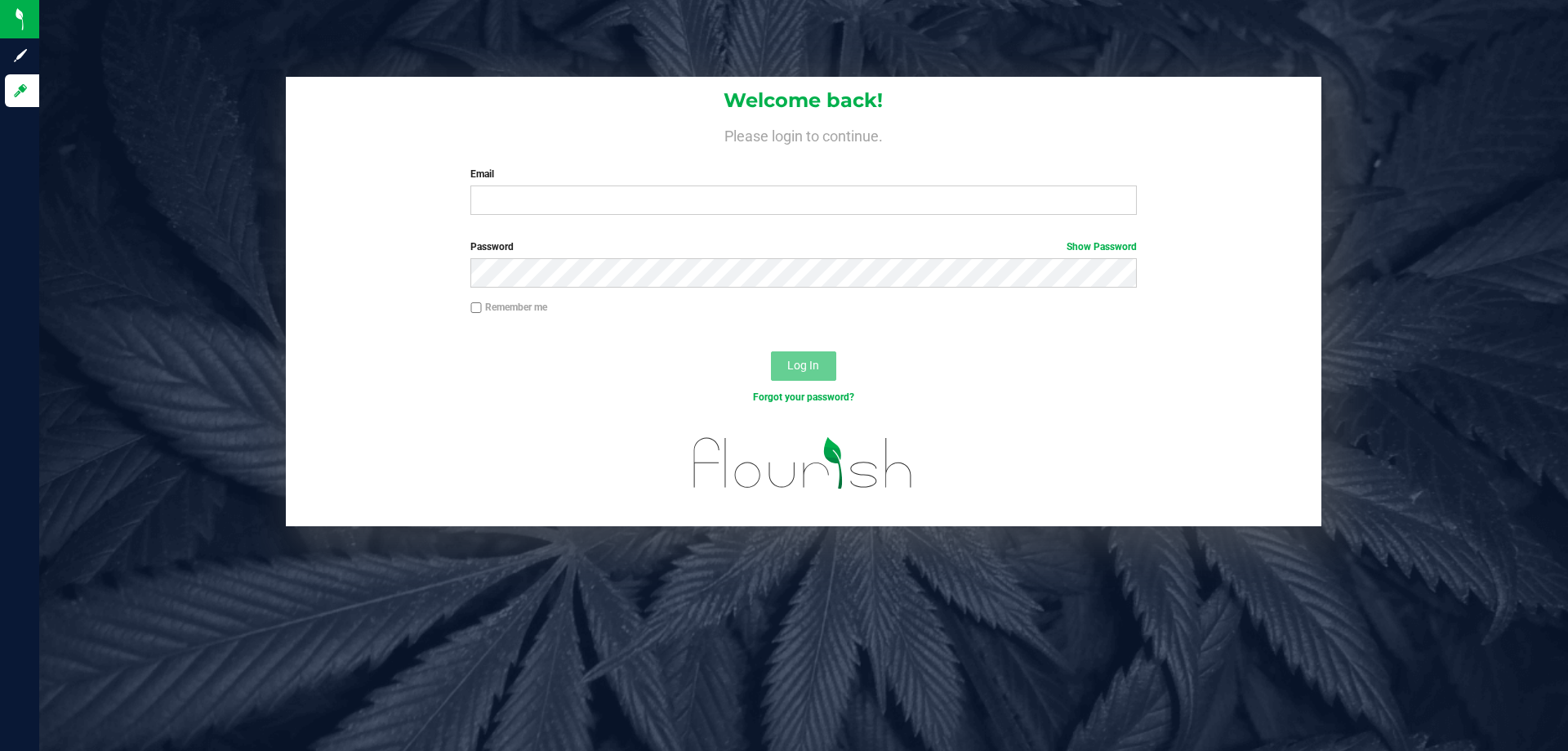 click on "Email
Required
Please format your email correctly." at bounding box center (803, 190) 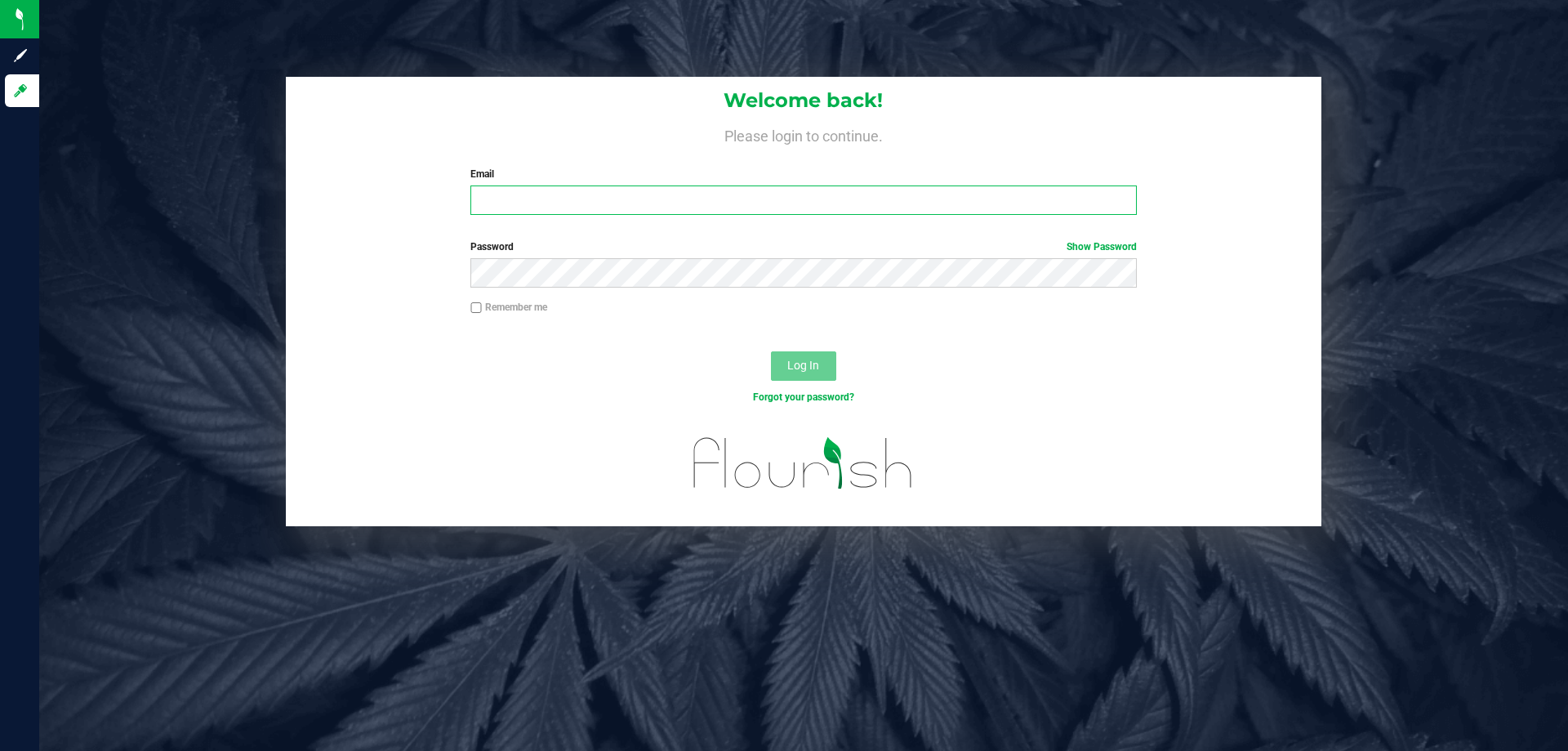 click on "Email" at bounding box center (803, 200) 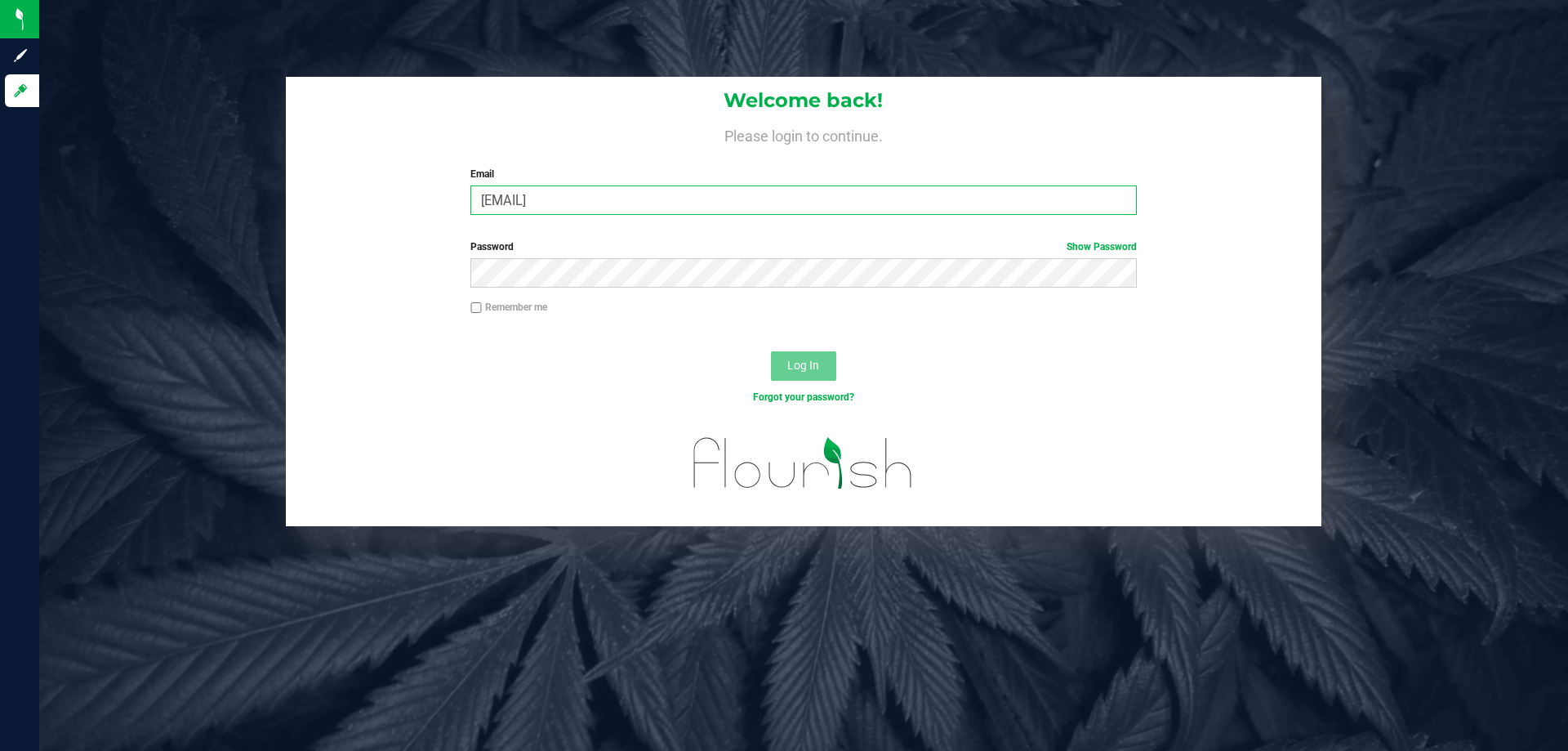 type on "[EMAIL]" 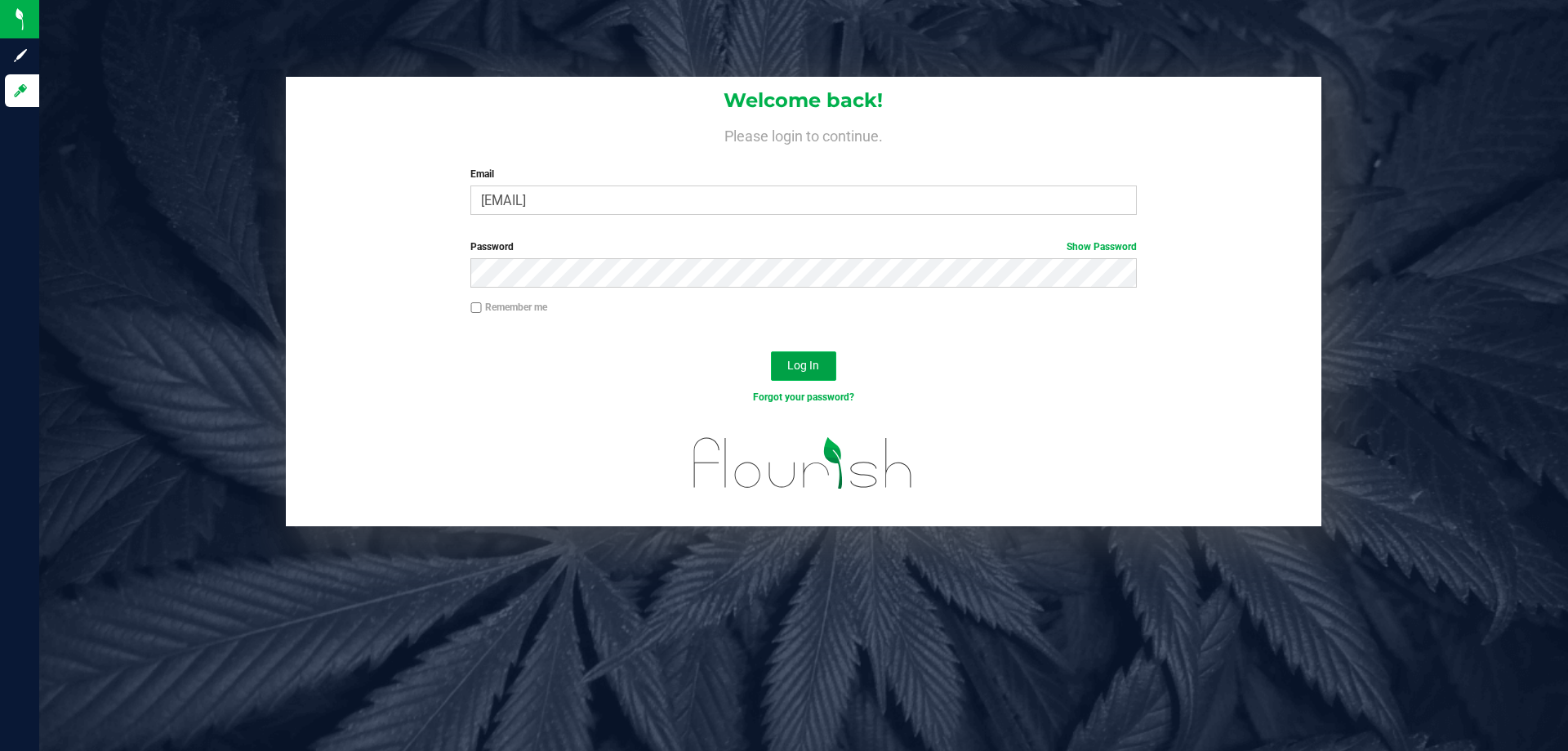 click on "Log In" at bounding box center (804, 366) 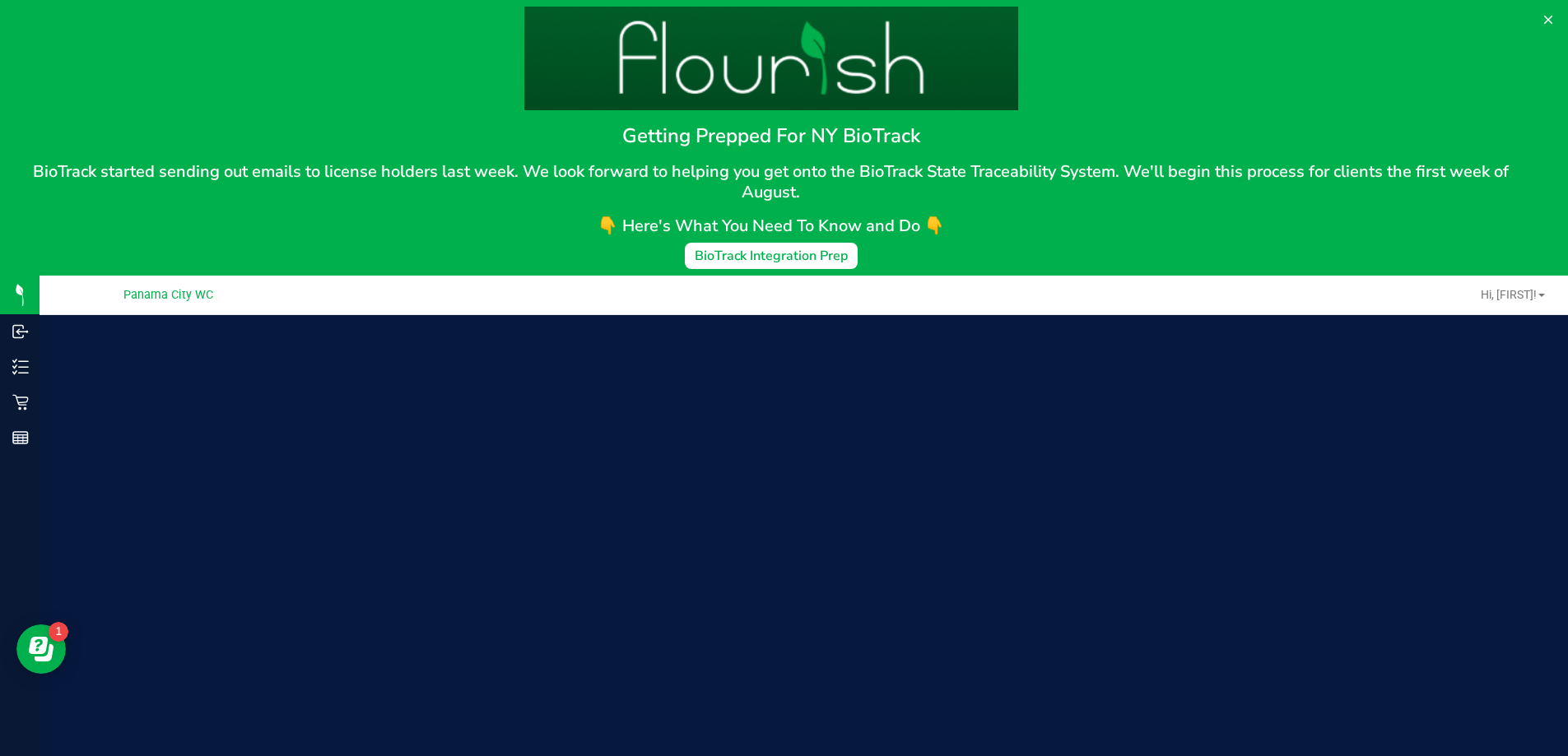 scroll, scrollTop: 0, scrollLeft: 0, axis: both 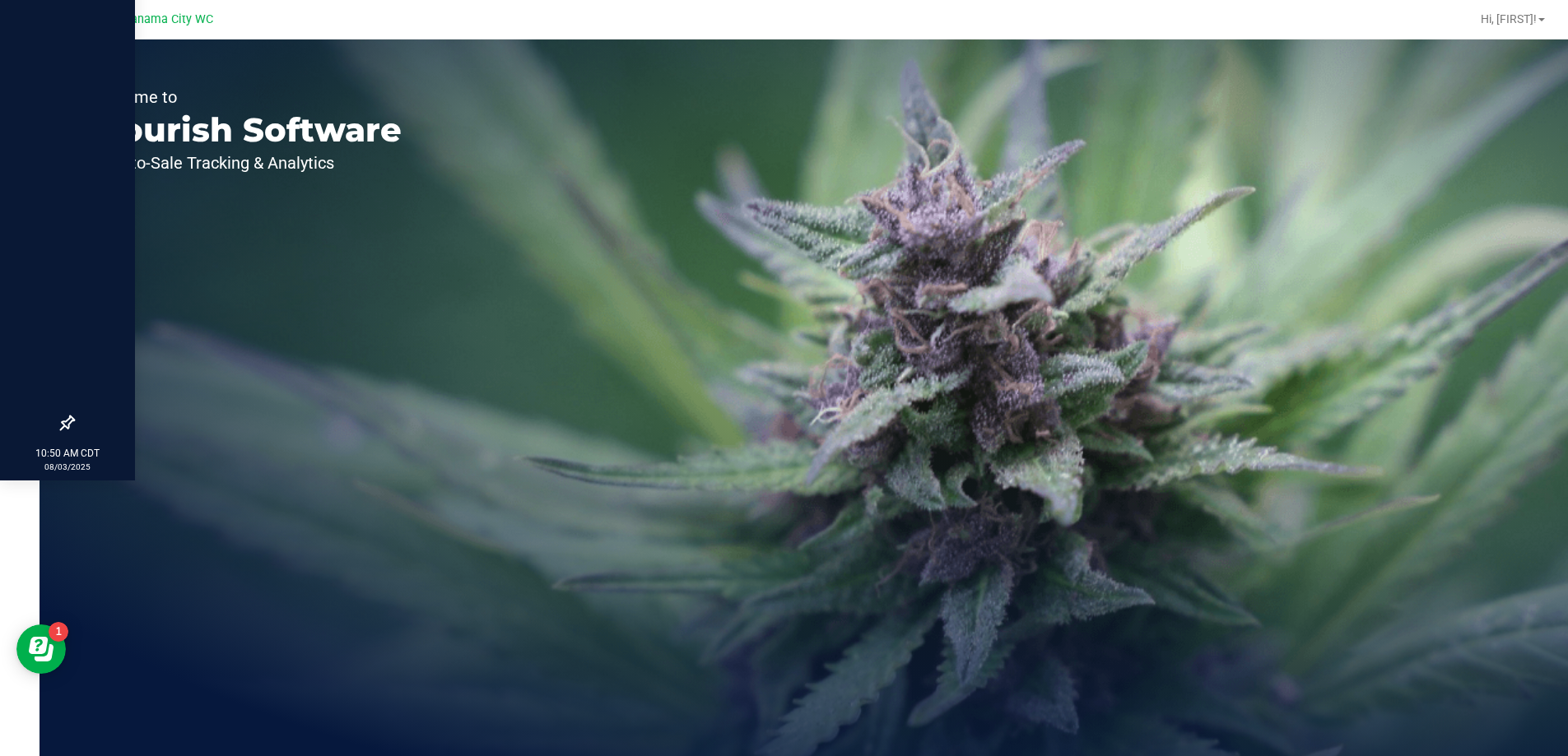 click at bounding box center (67, 156) 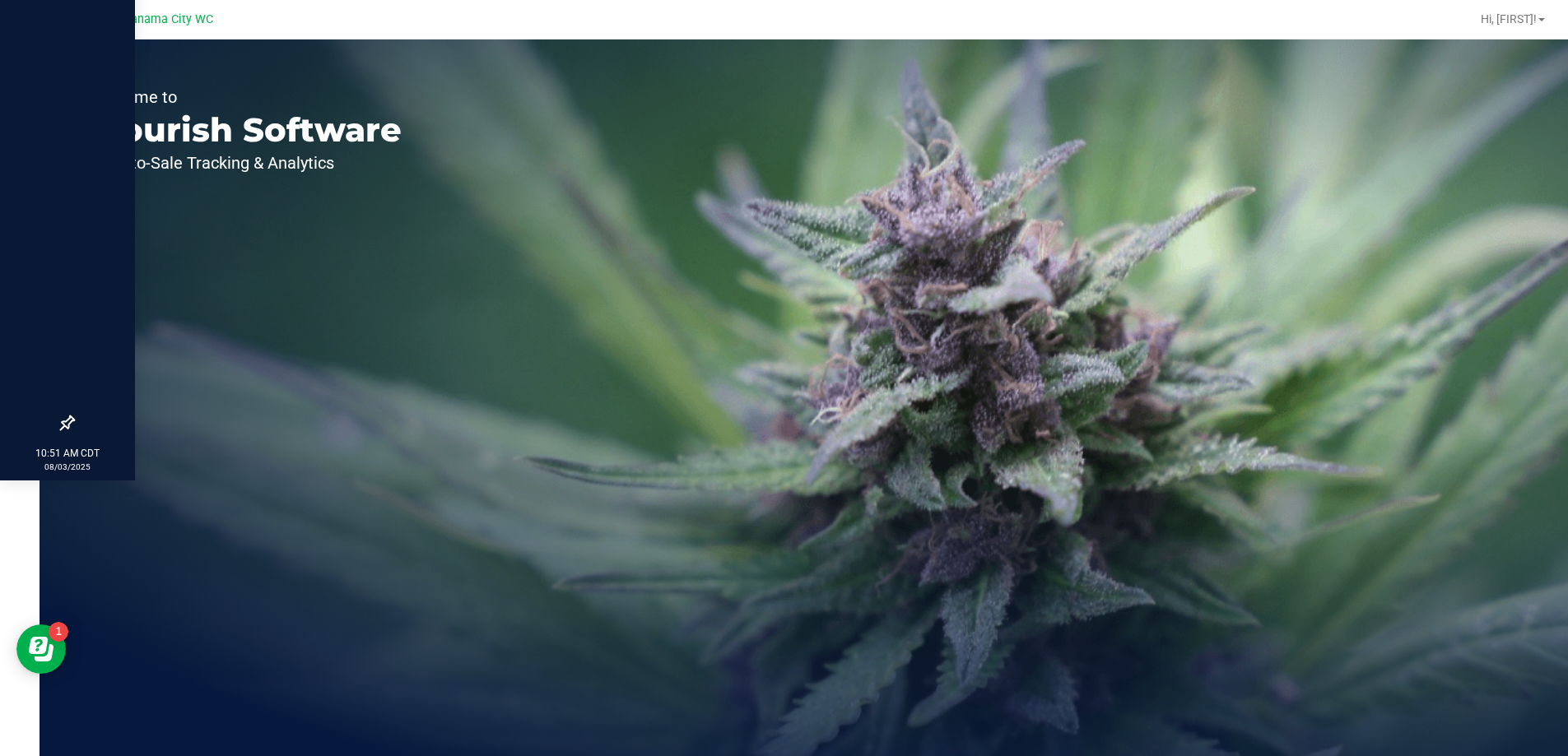 click at bounding box center [67, 156] 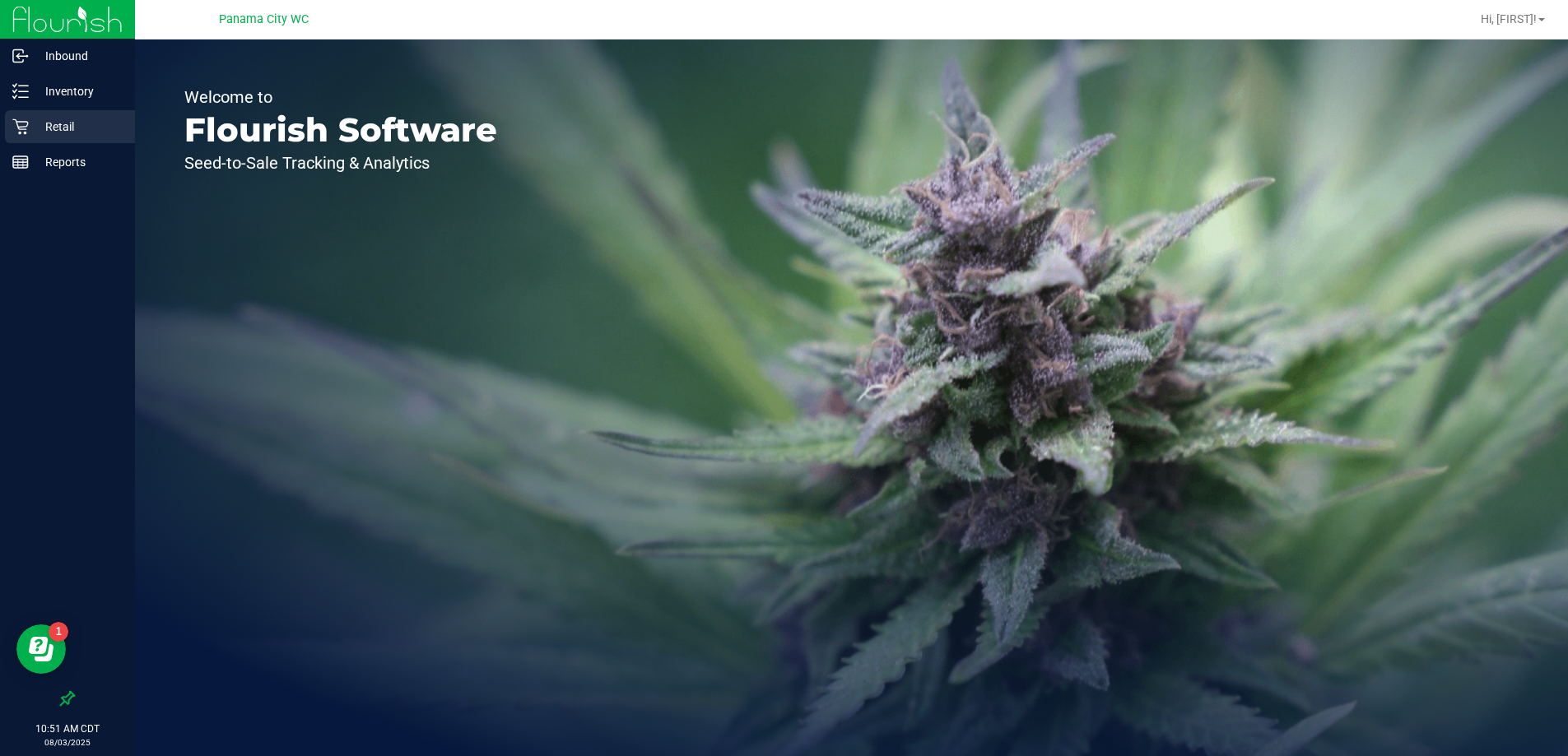 click on "Retail" at bounding box center [78, 127] 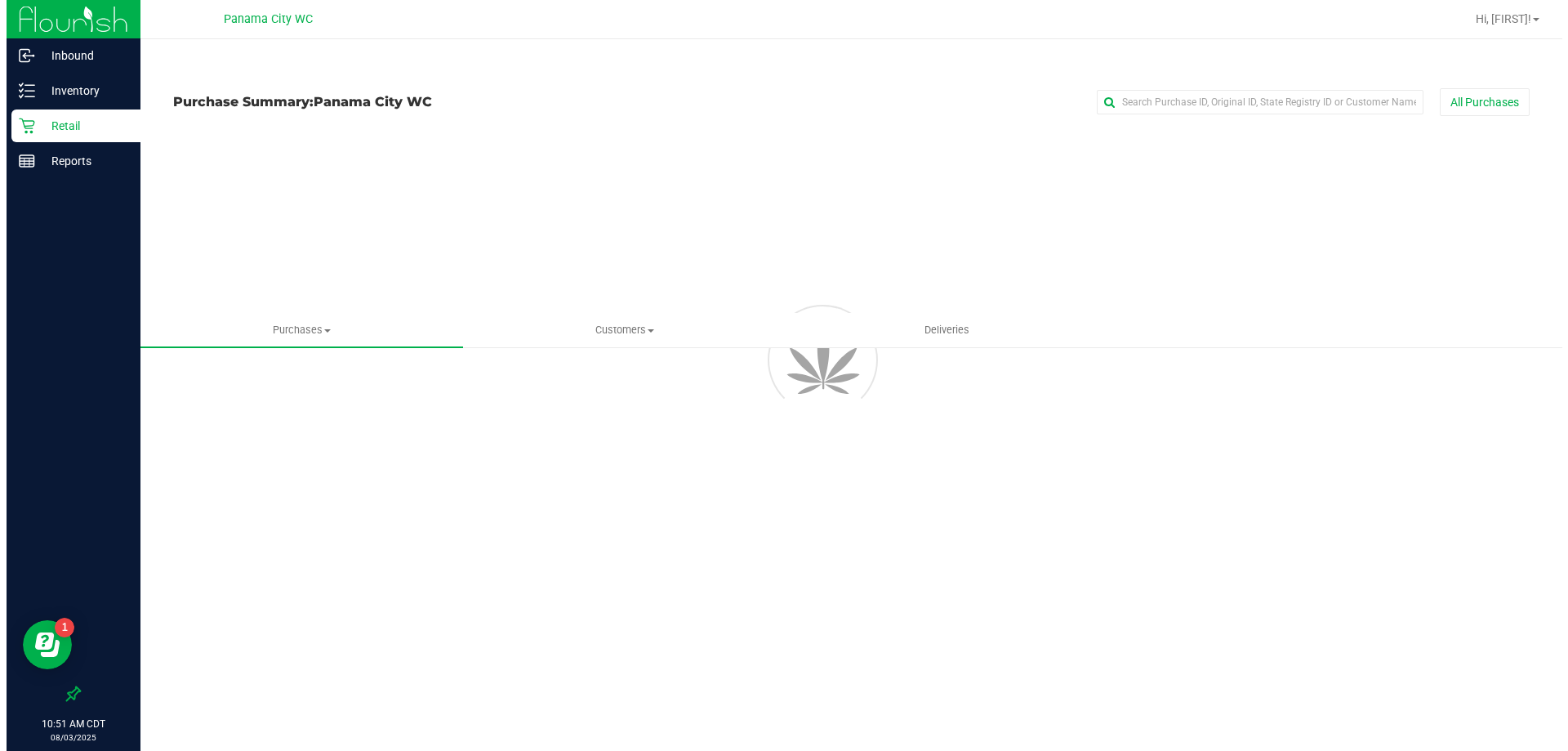 scroll, scrollTop: 0, scrollLeft: 0, axis: both 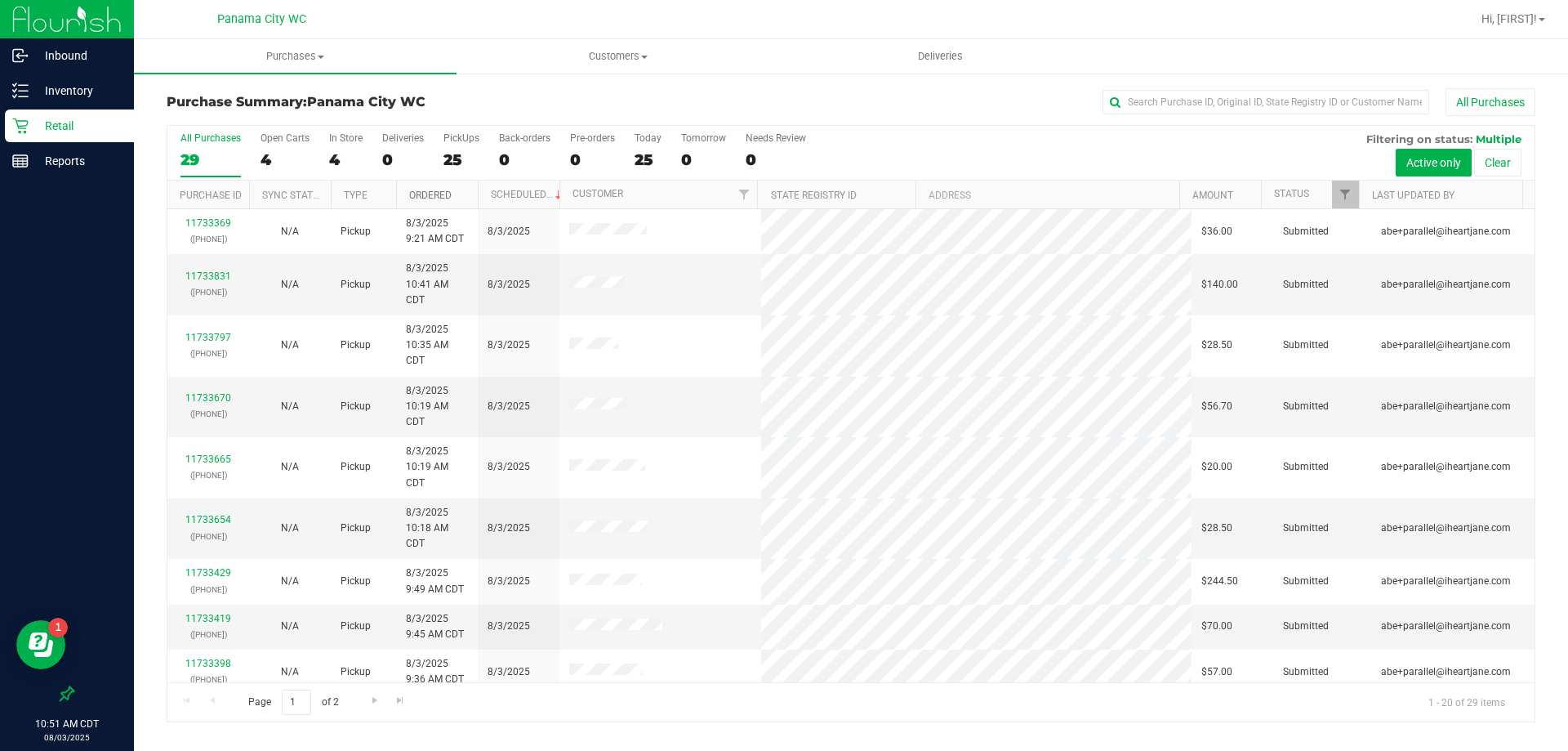click on "Ordered" at bounding box center (430, 195) 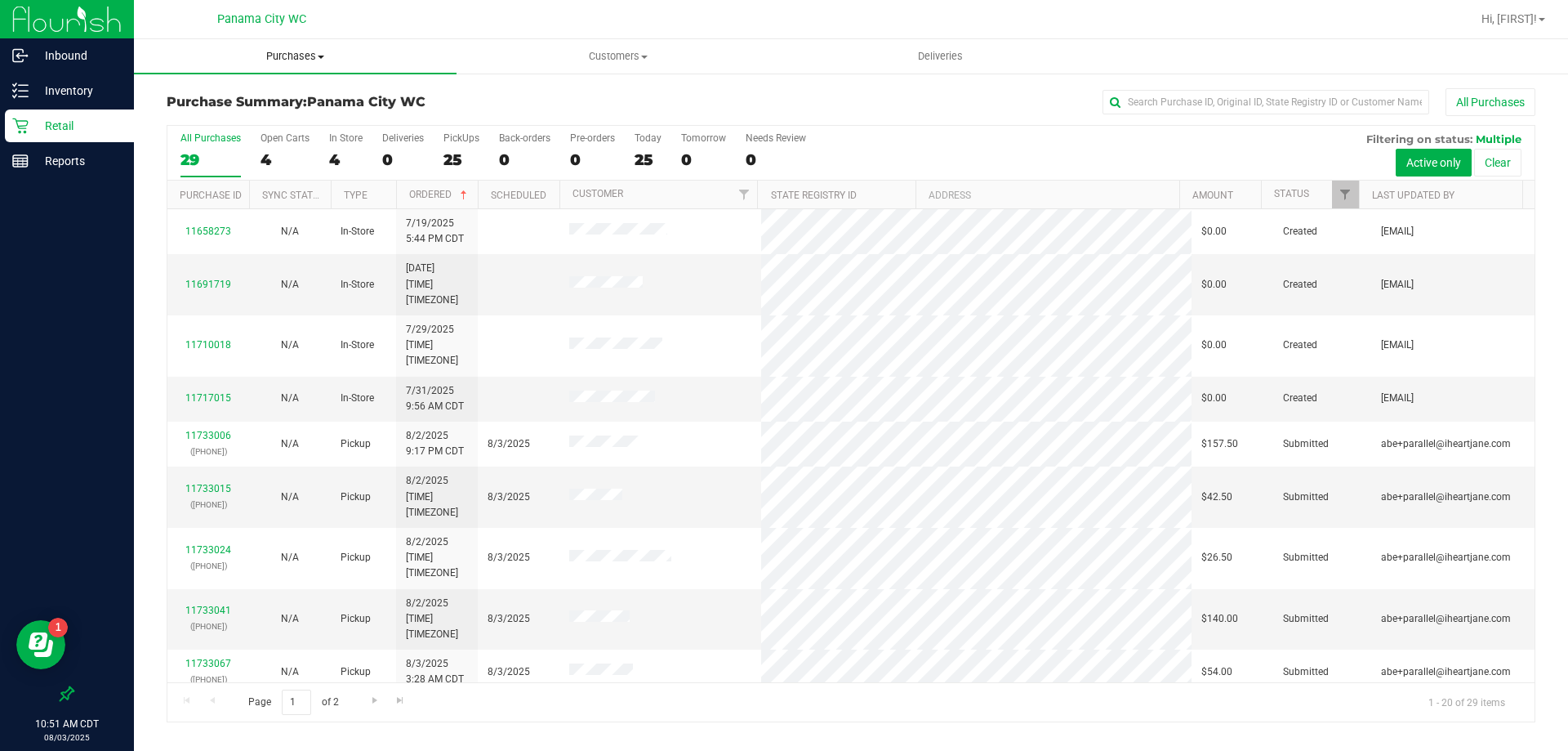 click on "Purchases" at bounding box center [295, 56] 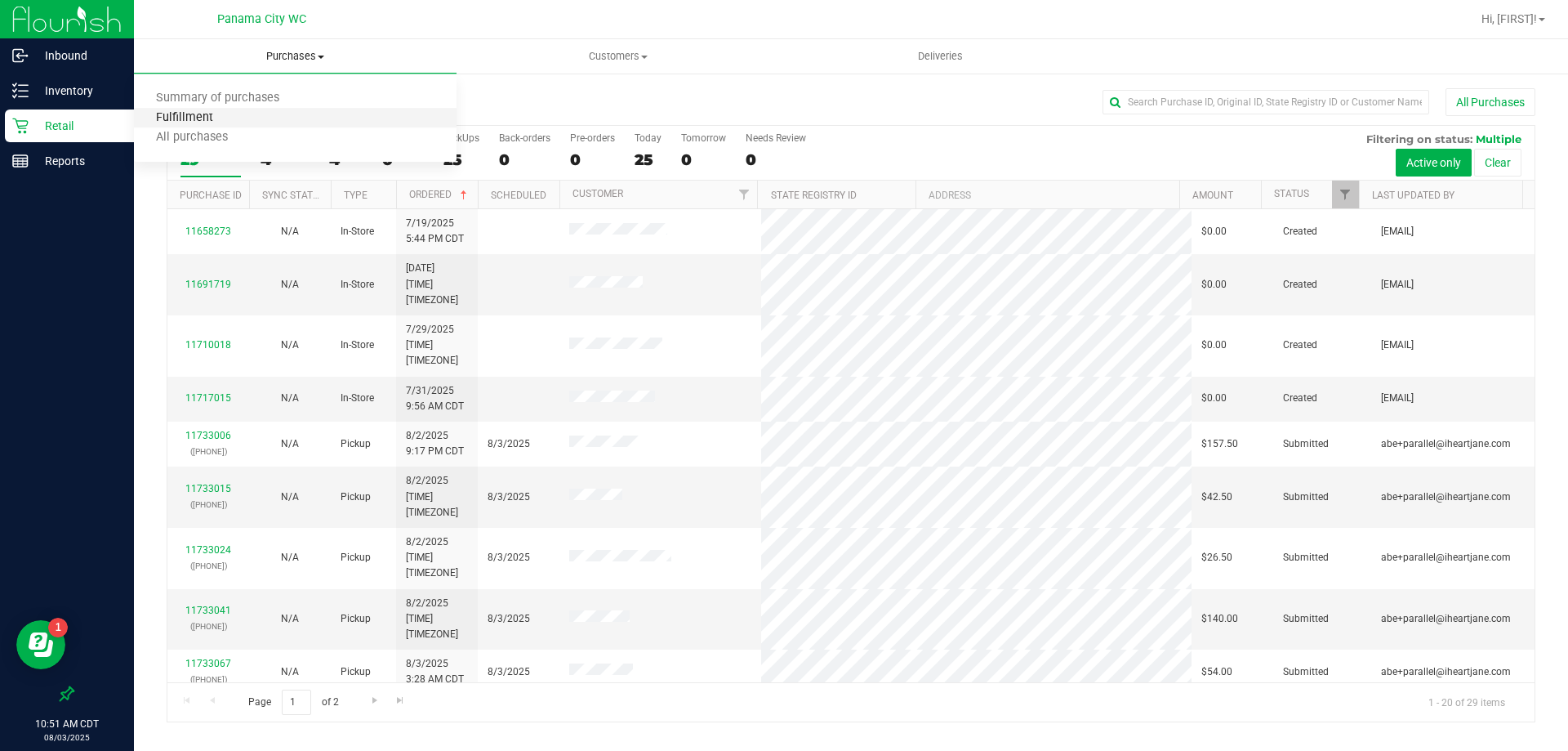 click on "Fulfillment" at bounding box center (185, 118) 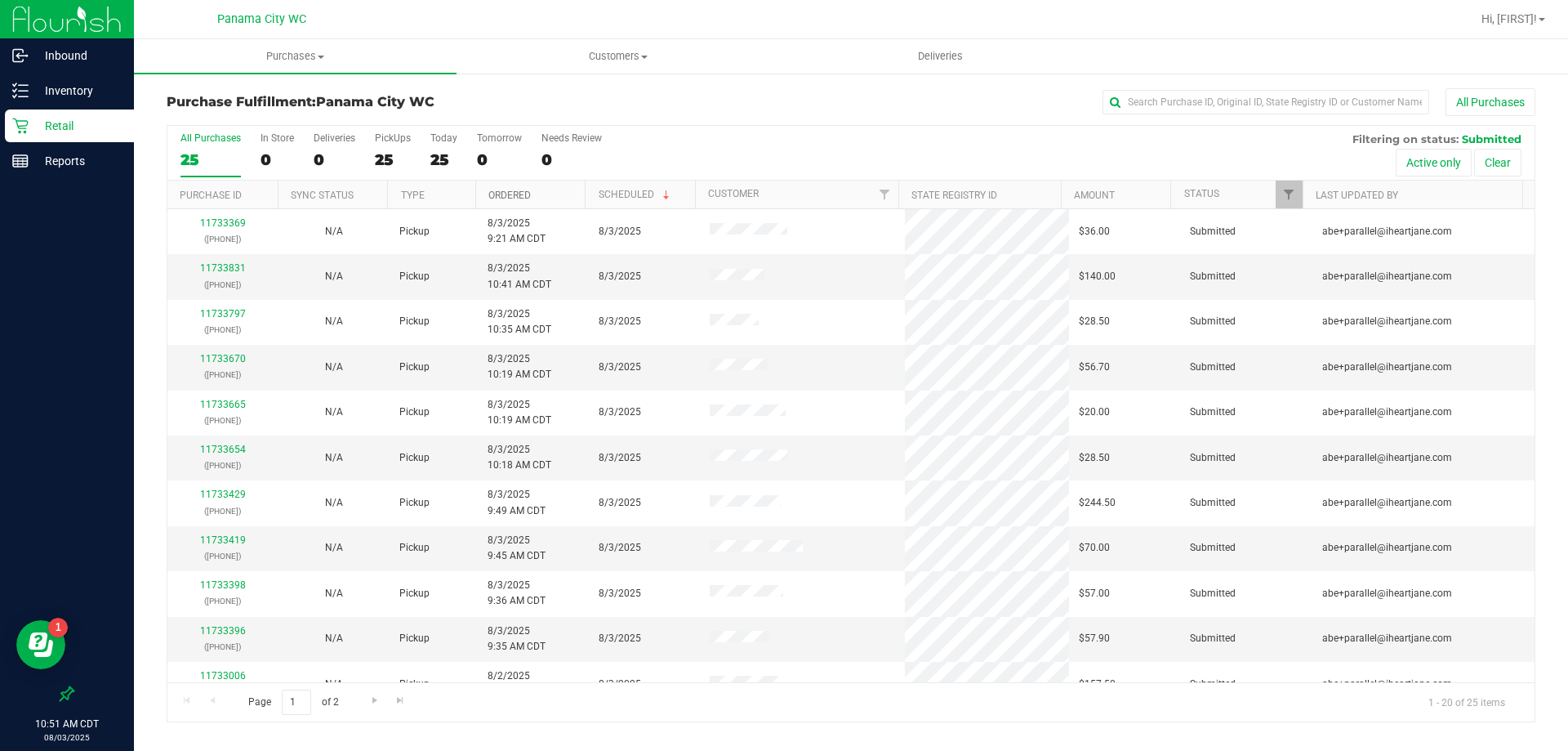 click on "Ordered" at bounding box center [510, 195] 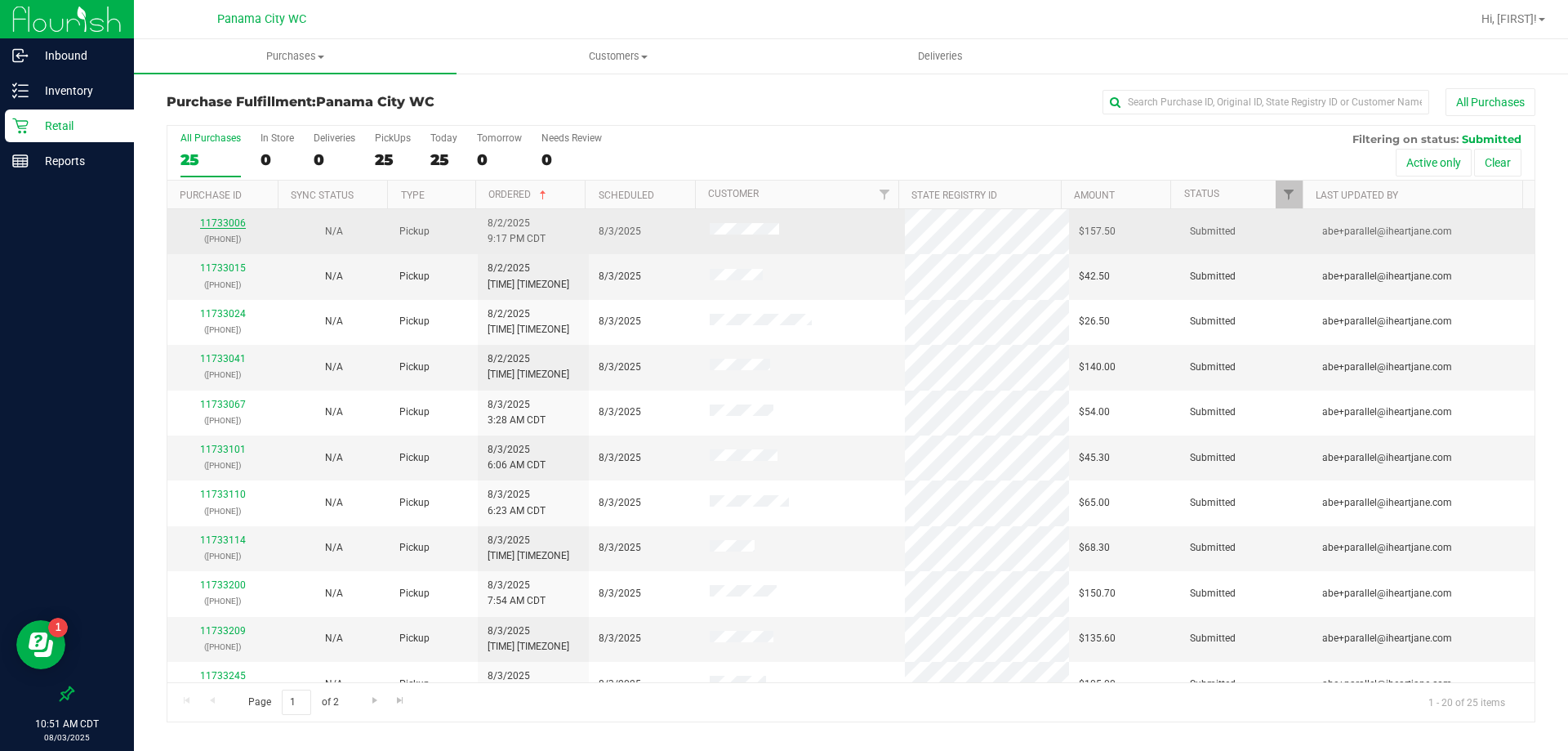 click on "11733006" at bounding box center [223, 223] 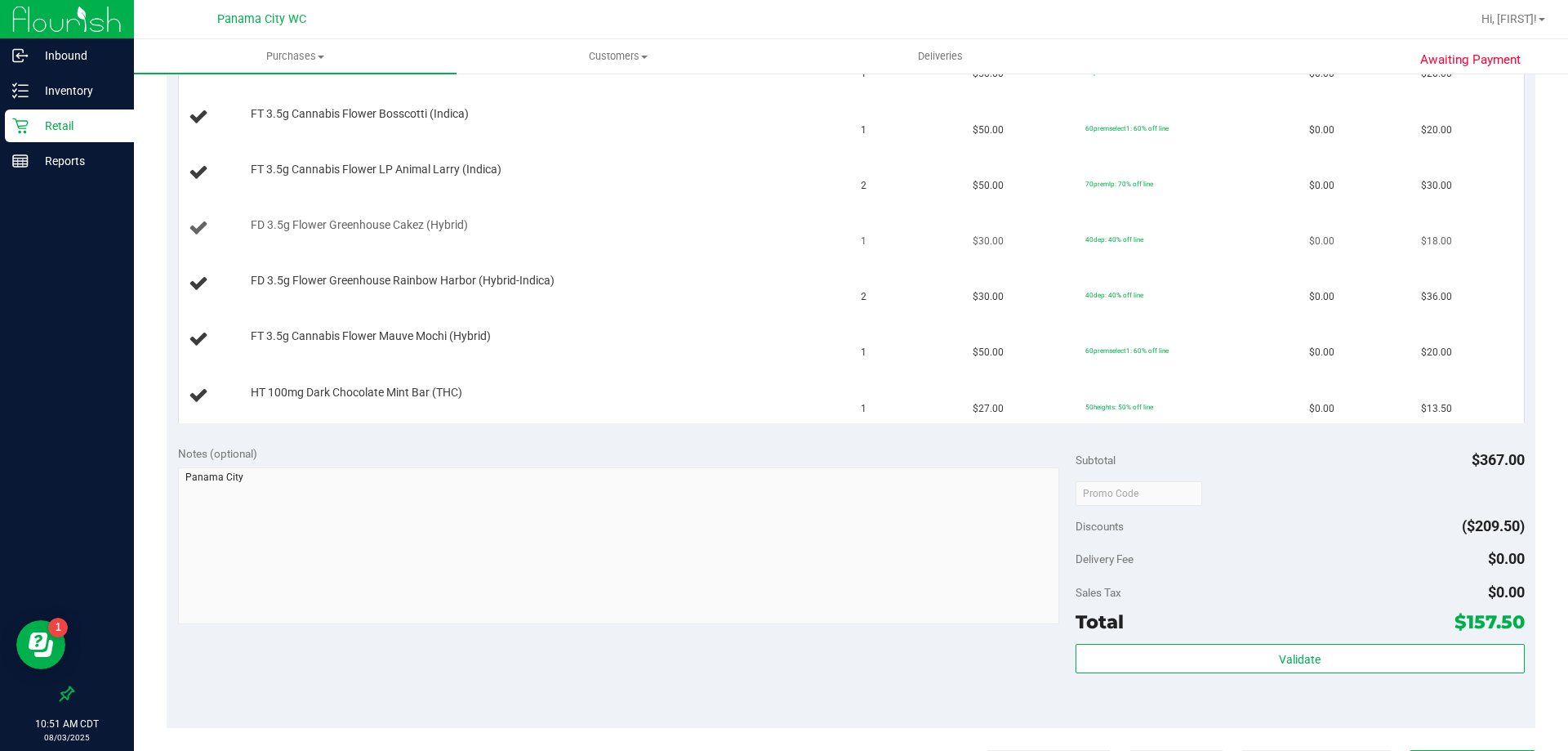 scroll, scrollTop: 163, scrollLeft: 0, axis: vertical 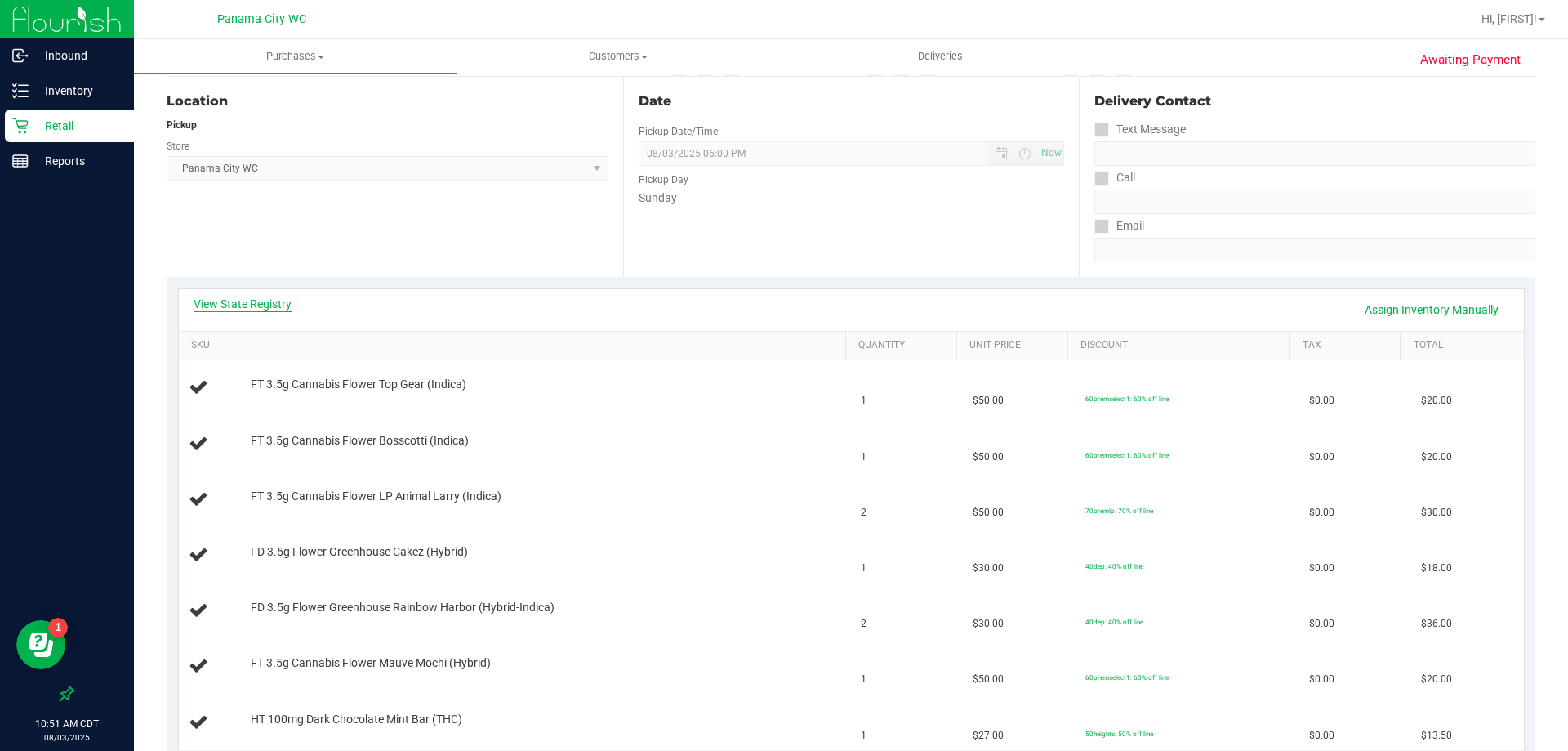 click on "View State Registry" at bounding box center [243, 304] 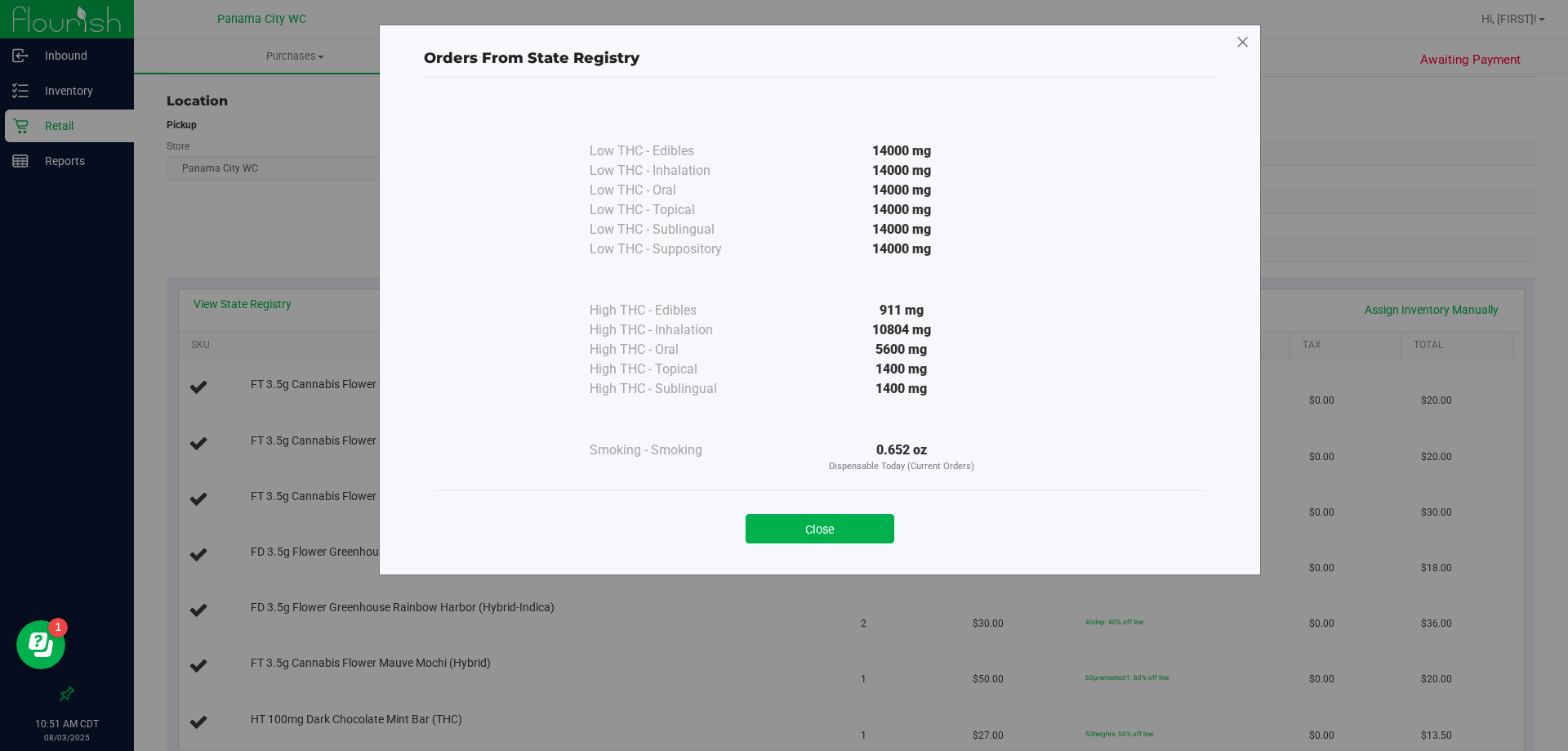 click at bounding box center [1243, 42] 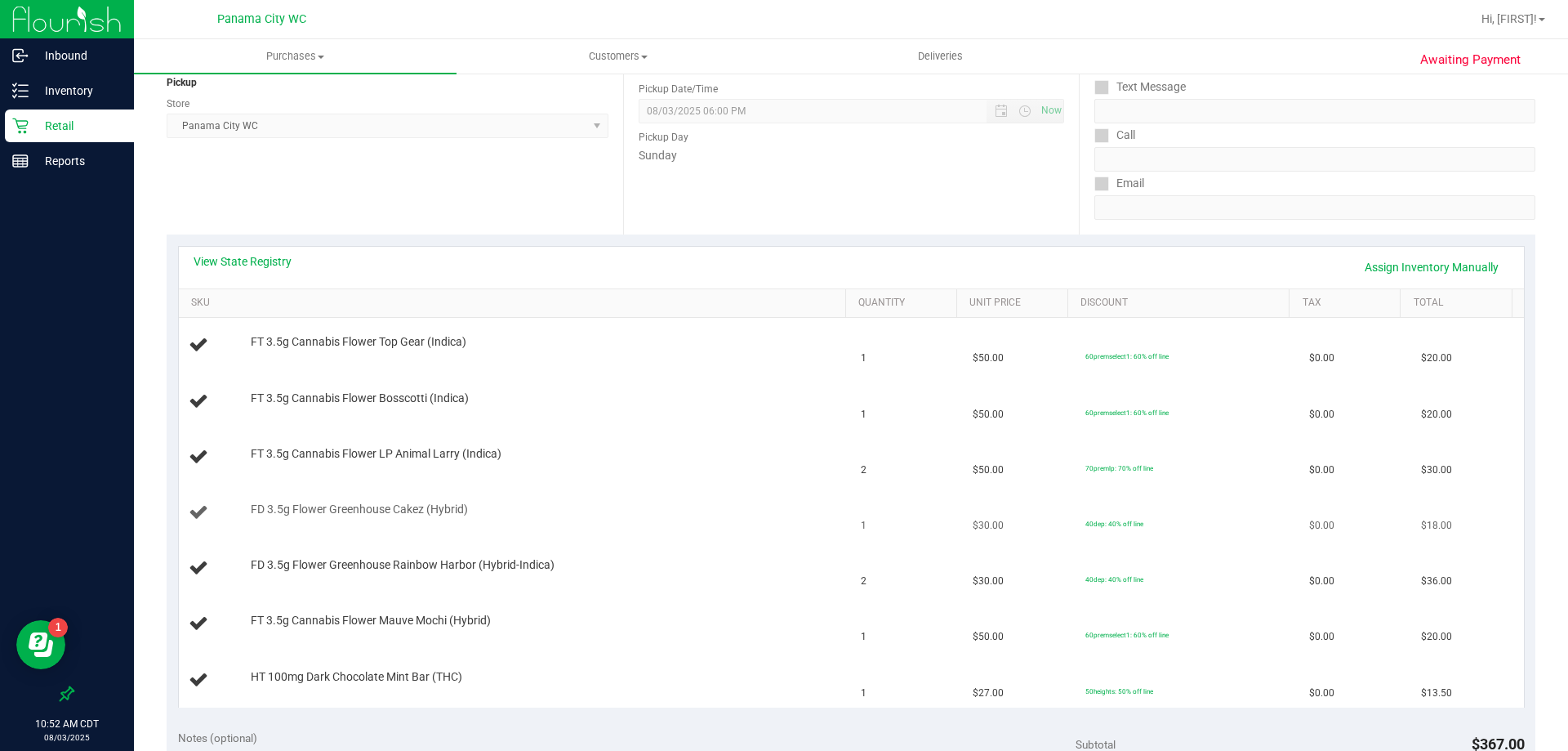 scroll, scrollTop: 245, scrollLeft: 0, axis: vertical 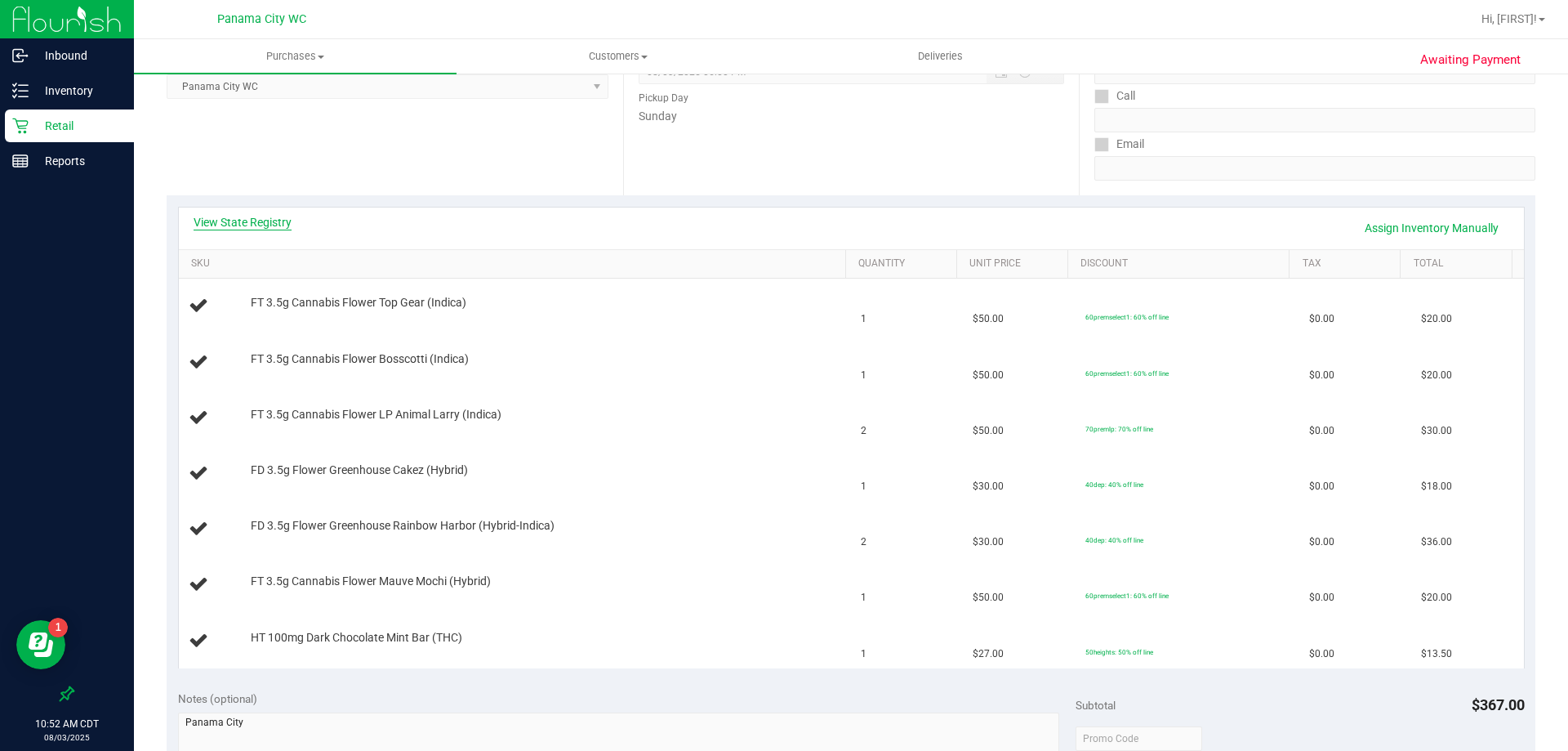 click on "View State Registry" at bounding box center [243, 222] 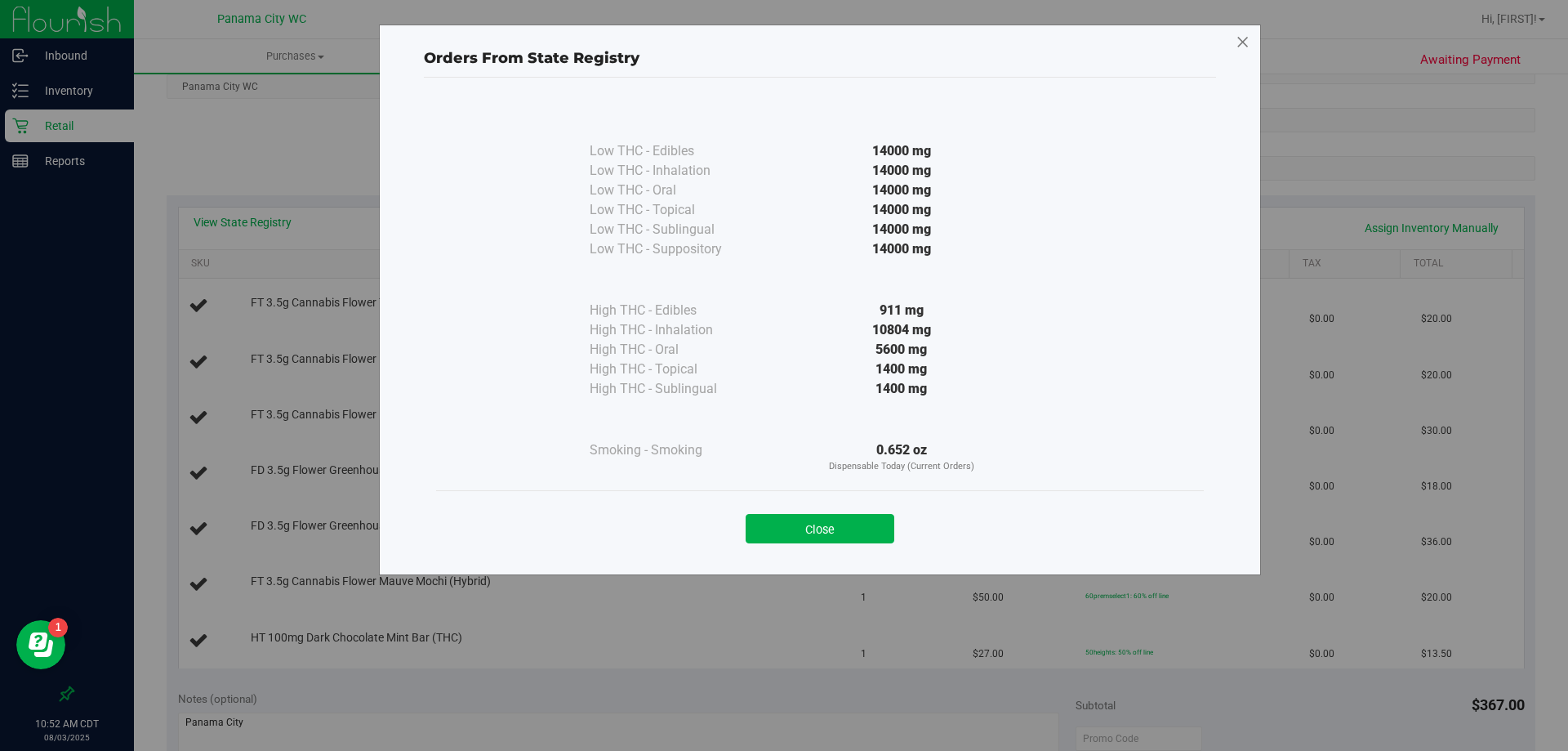 click at bounding box center (1243, 42) 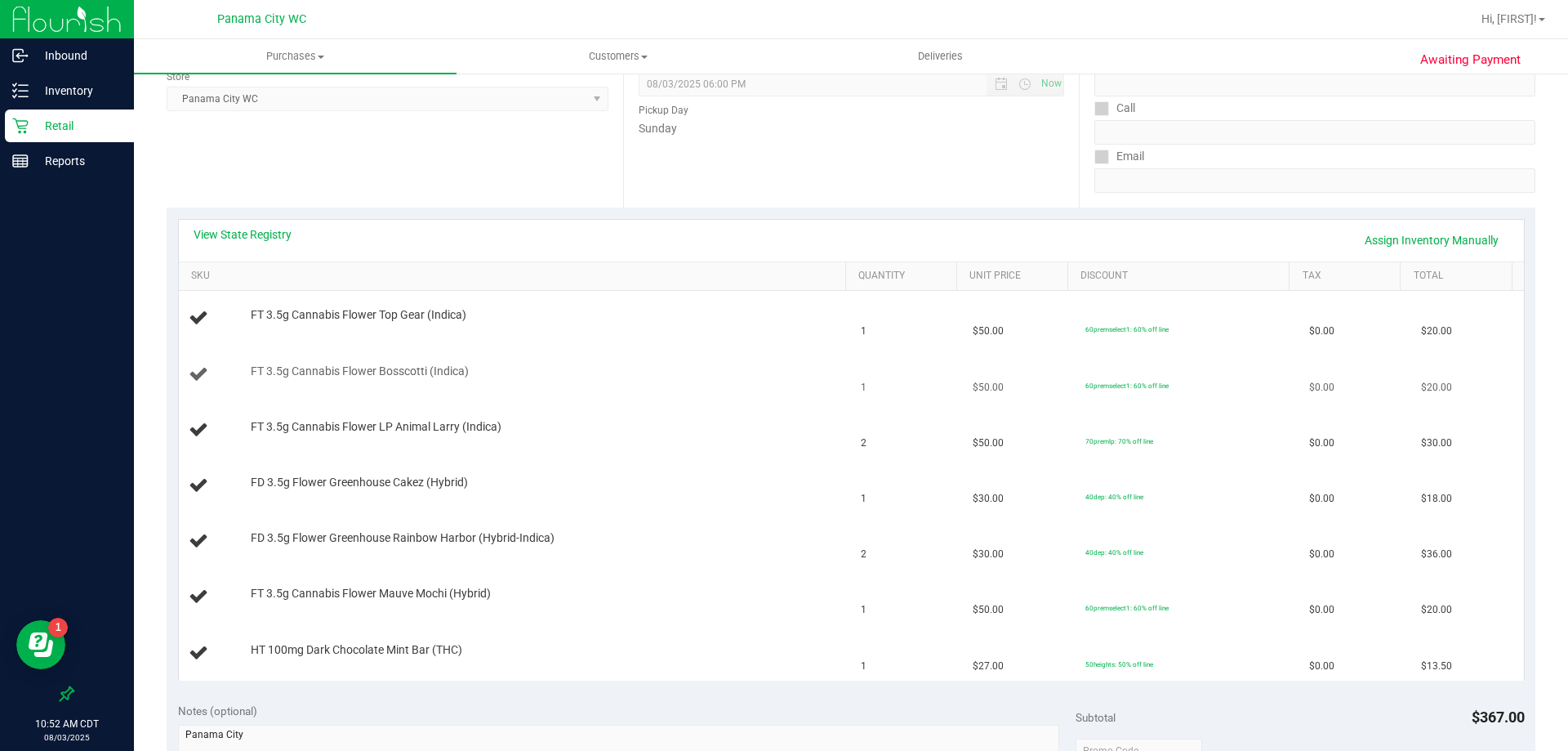 scroll, scrollTop: 327, scrollLeft: 0, axis: vertical 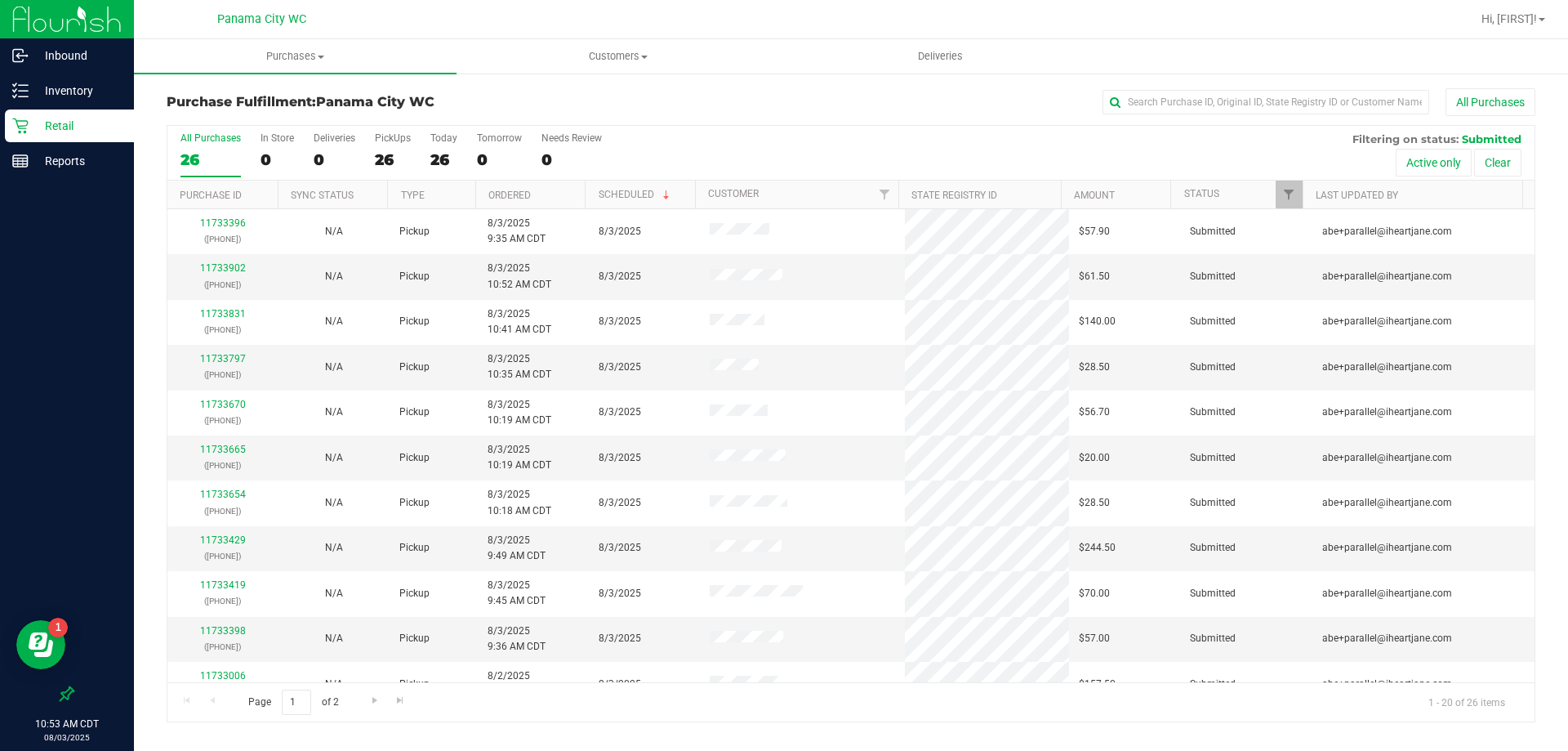 click on "Ordered" at bounding box center (530, 194) 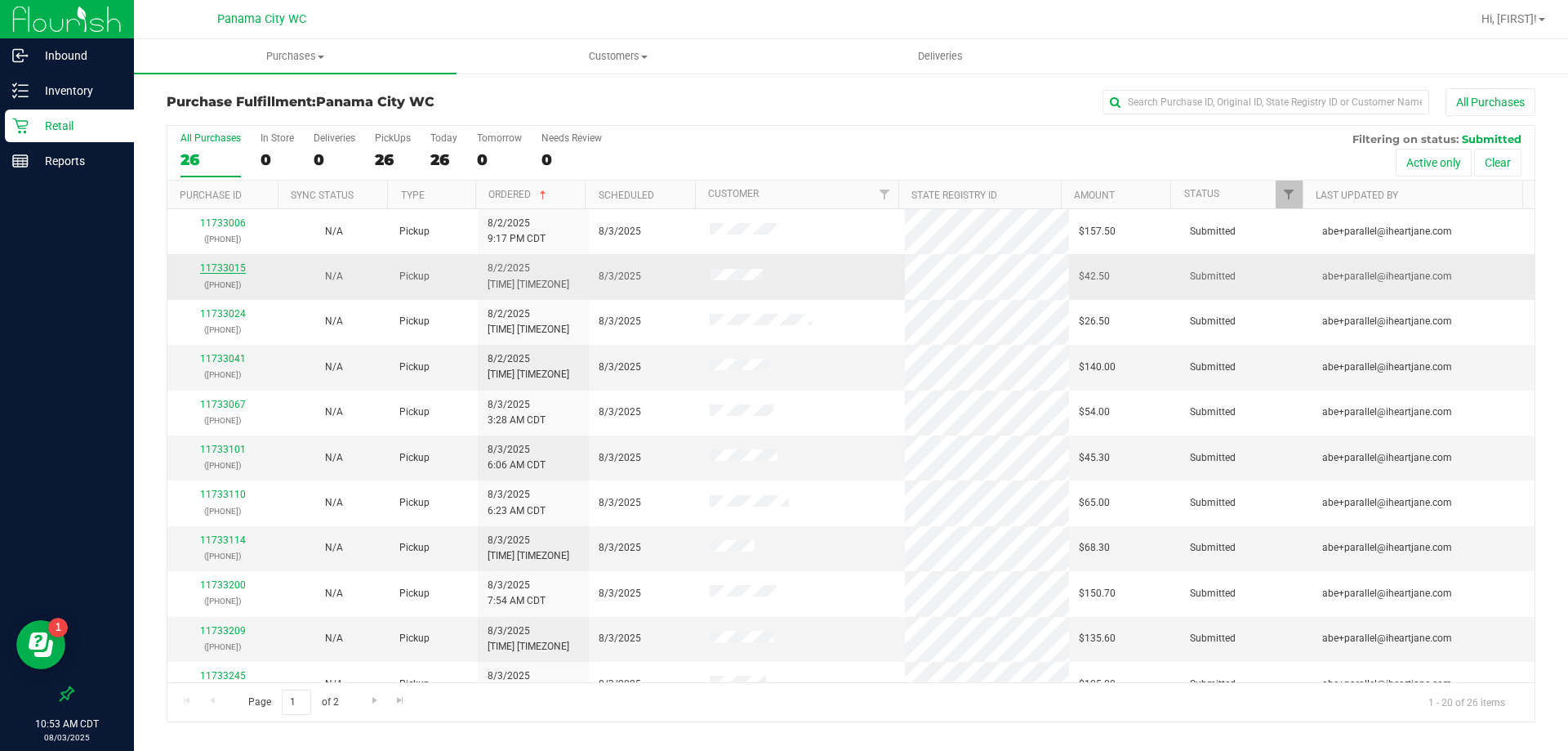 click on "11733015" at bounding box center [223, 268] 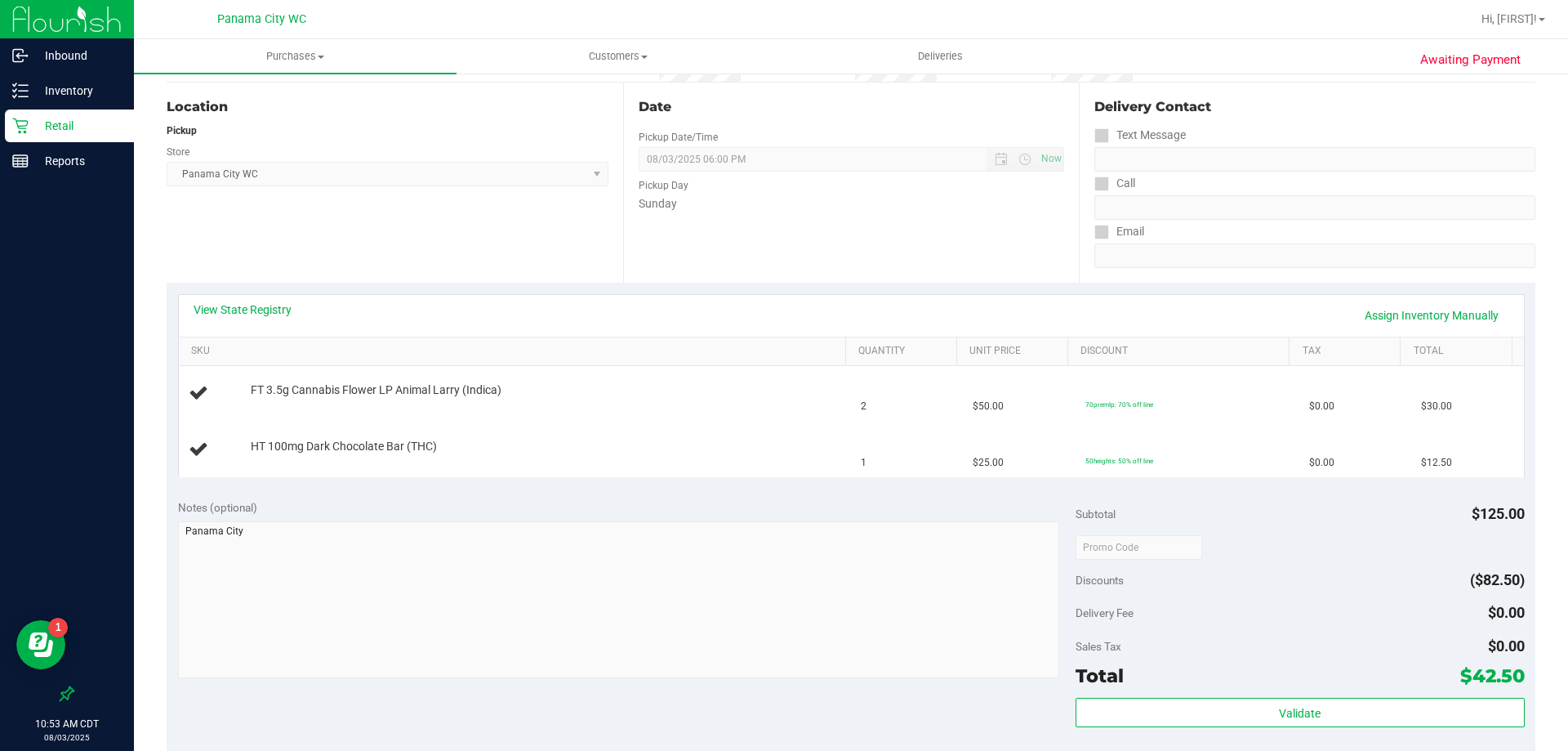 scroll, scrollTop: 163, scrollLeft: 0, axis: vertical 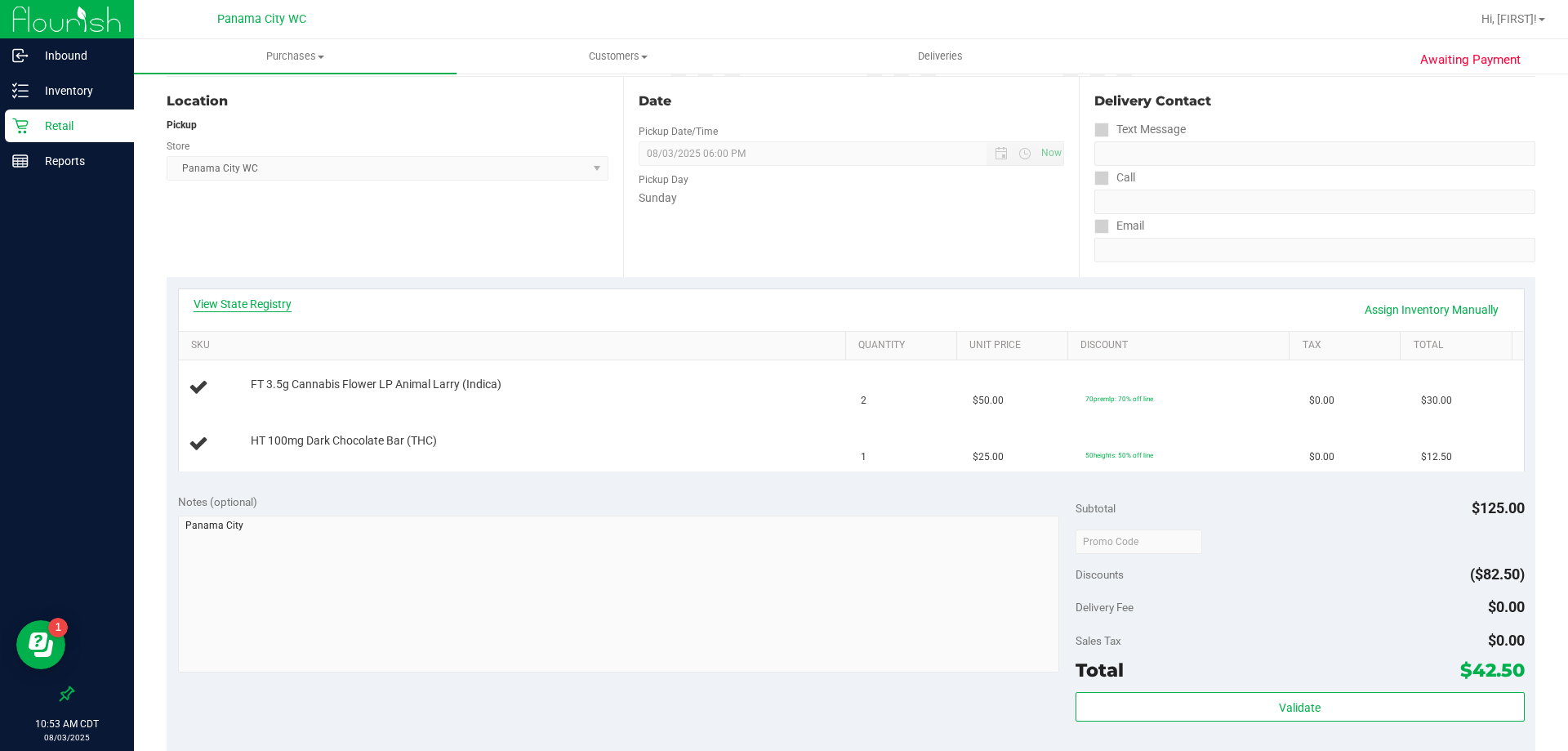 click on "View State Registry" at bounding box center [243, 304] 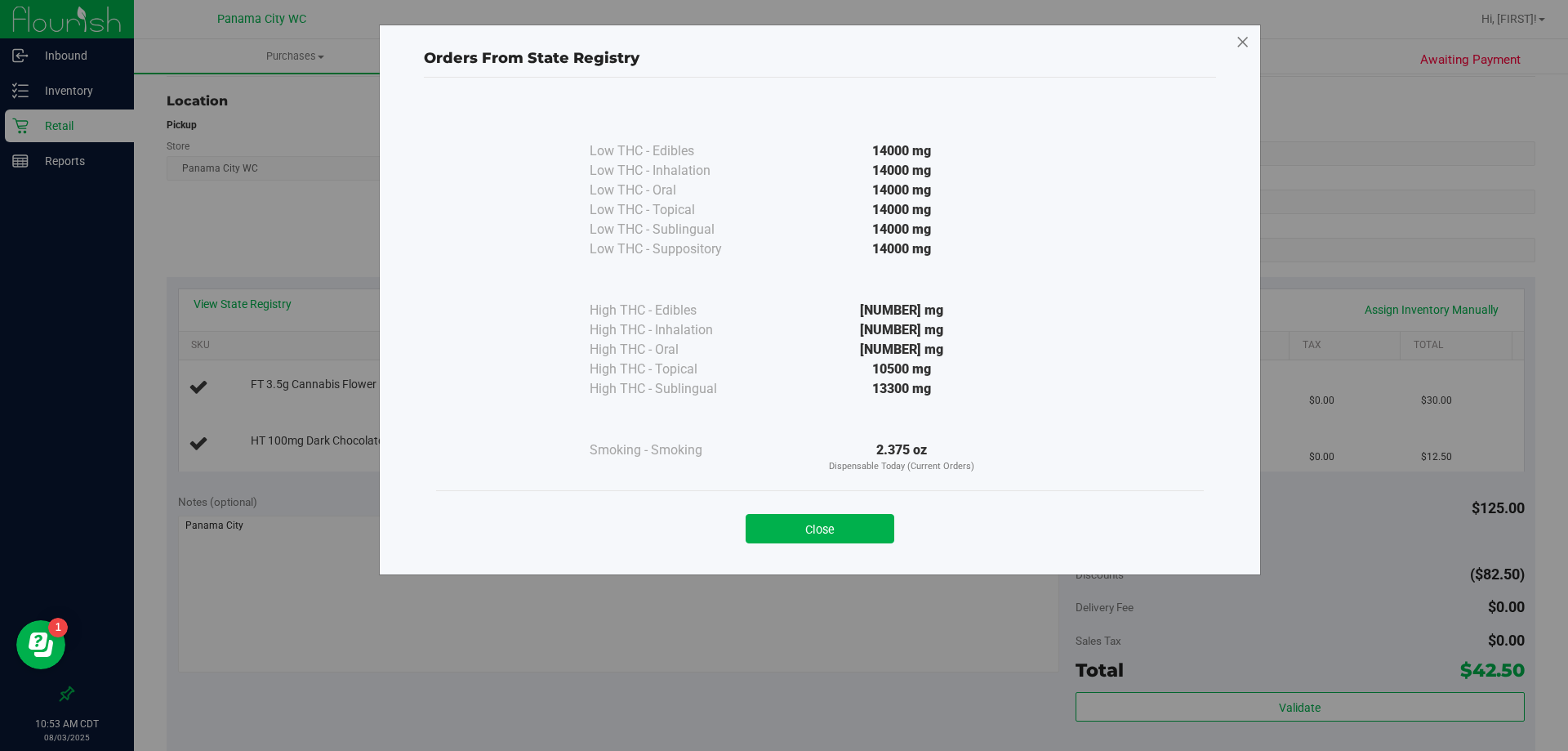 click at bounding box center [1243, 42] 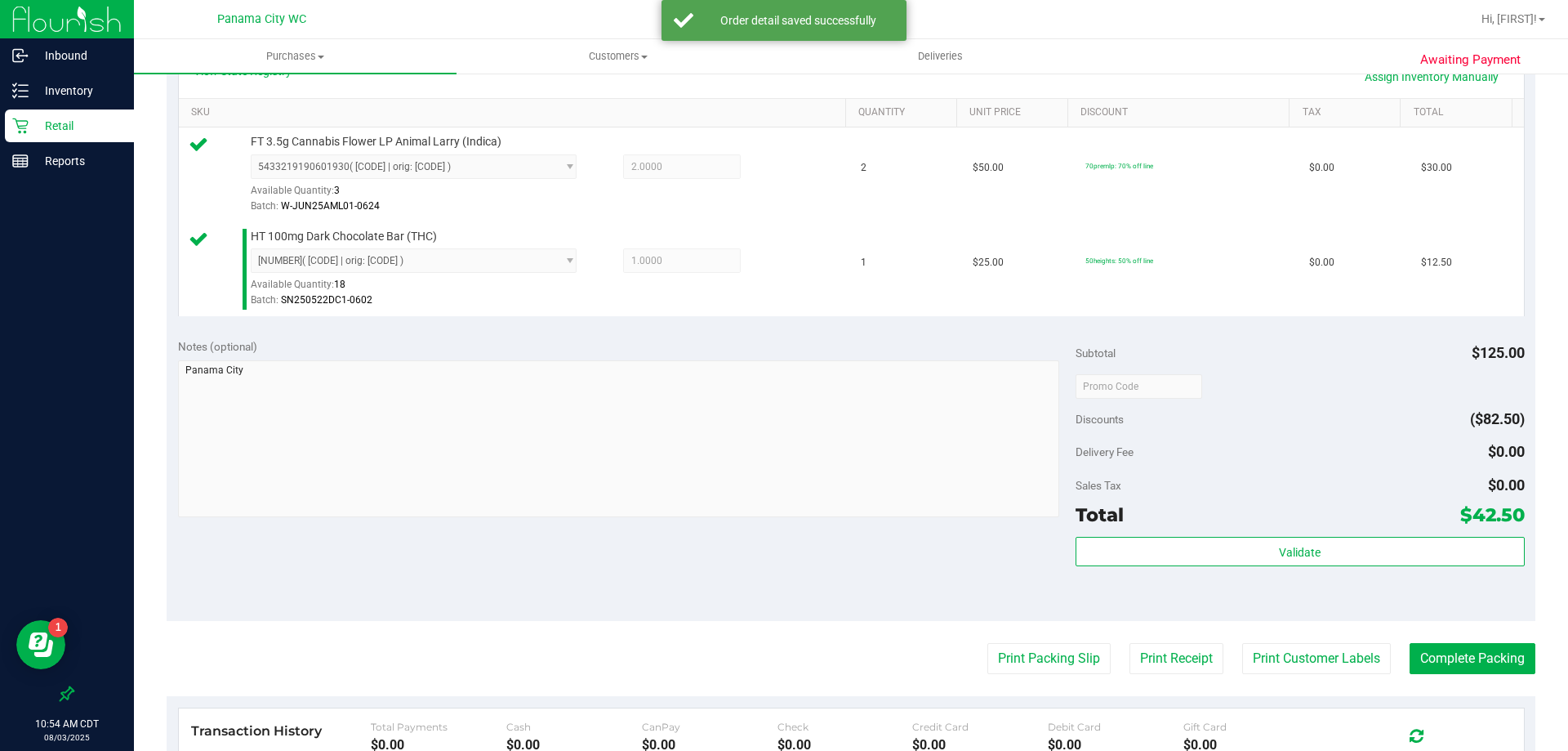 scroll, scrollTop: 490, scrollLeft: 0, axis: vertical 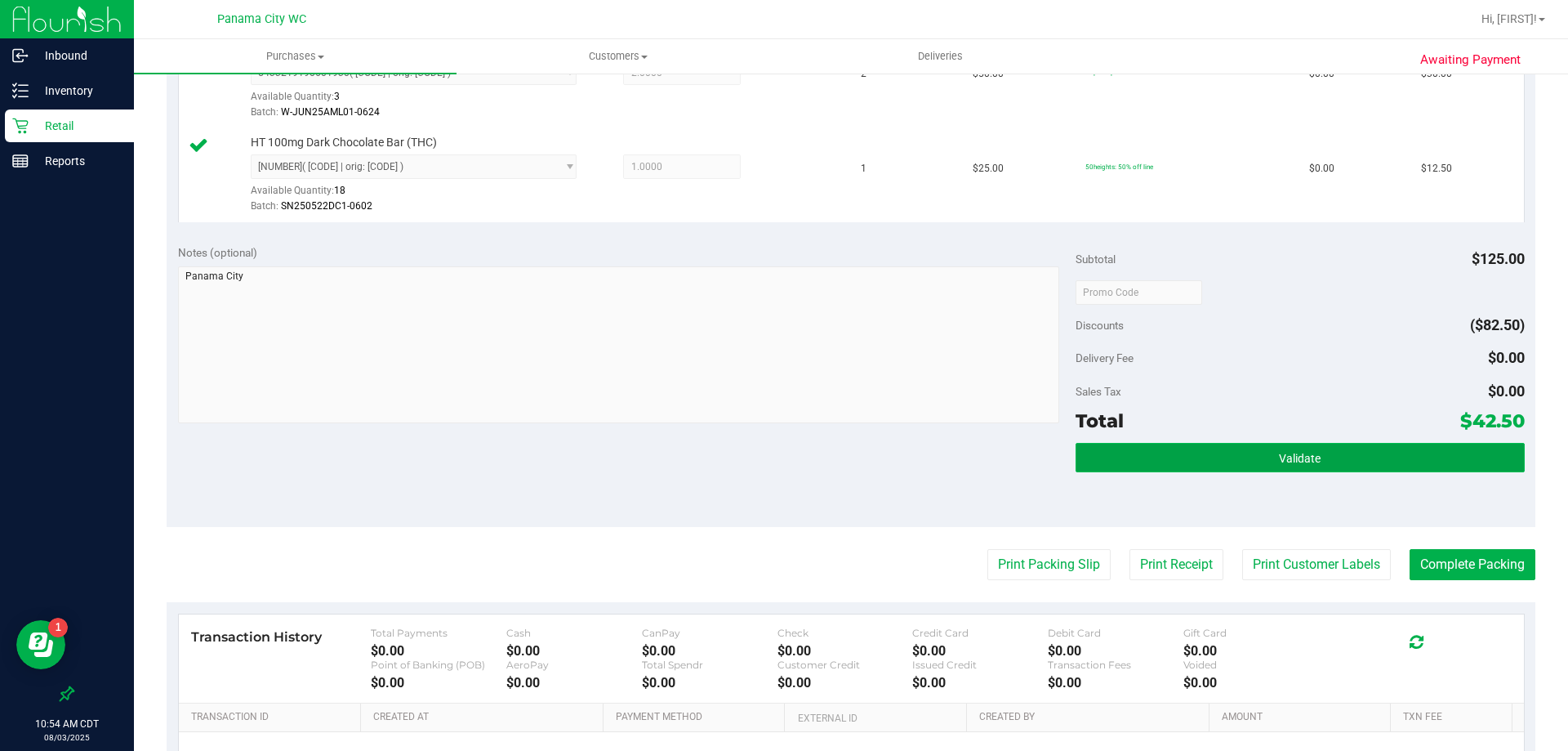 click on "Validate" at bounding box center [1300, 458] 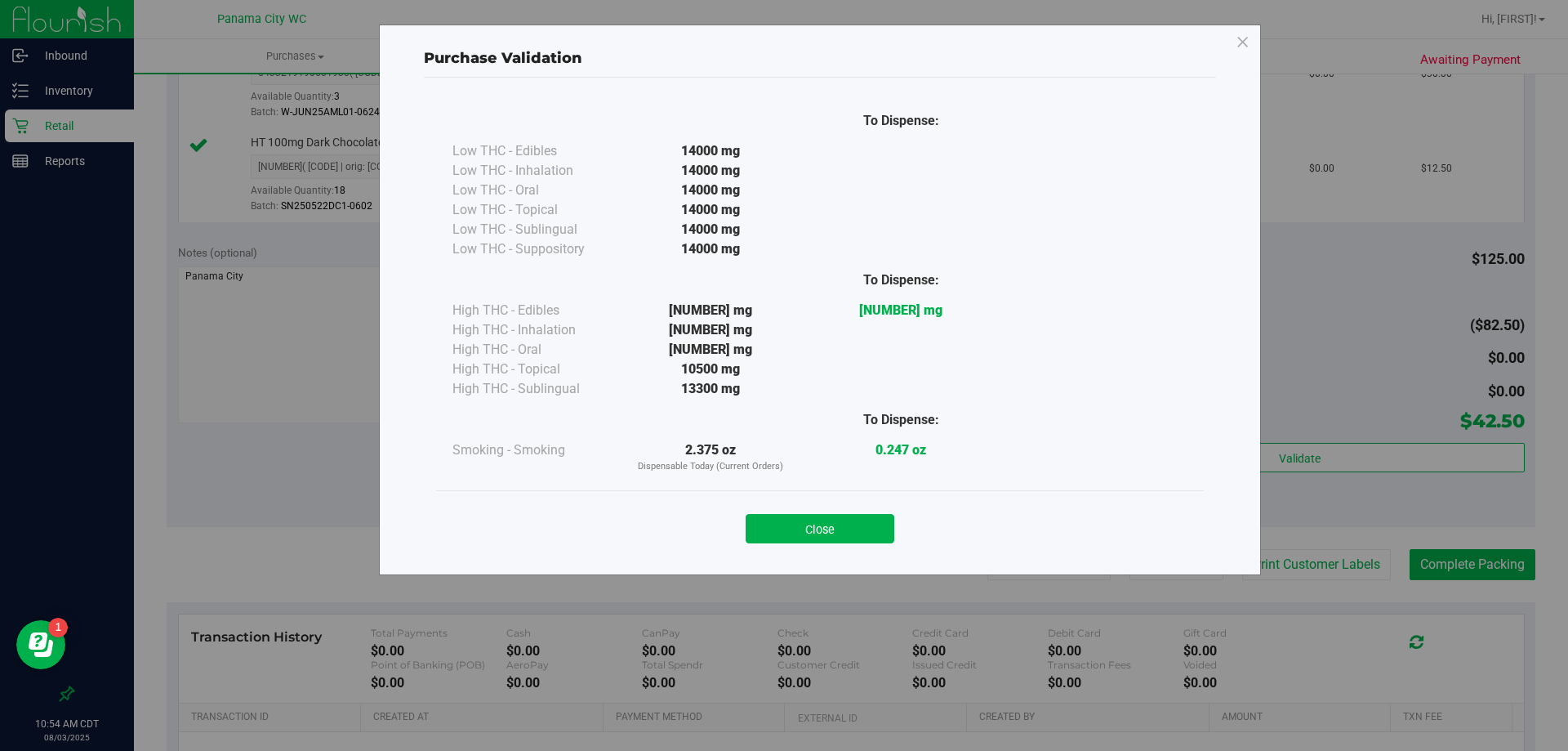click on "Close" at bounding box center [820, 529] 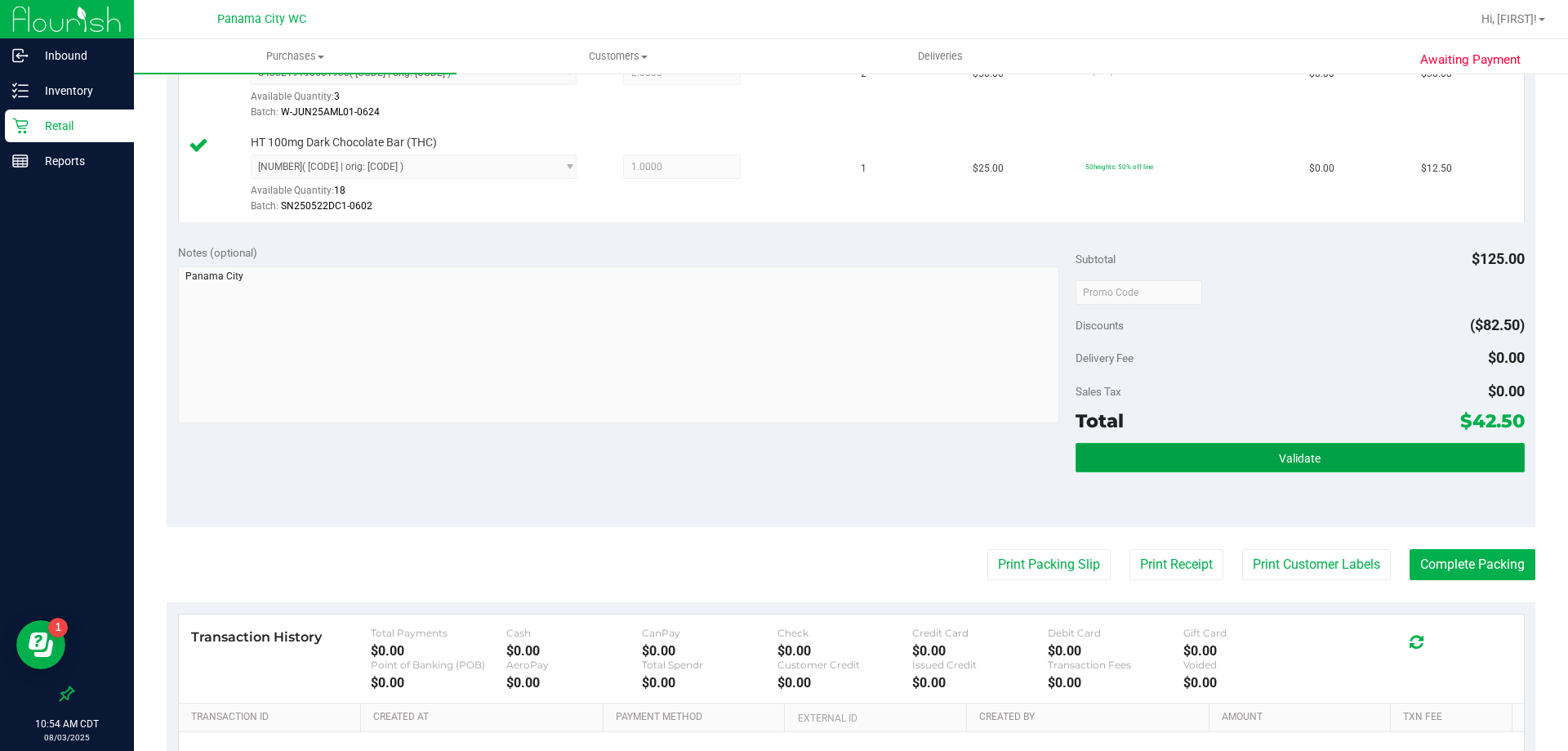 click on "Validate" at bounding box center (1300, 458) 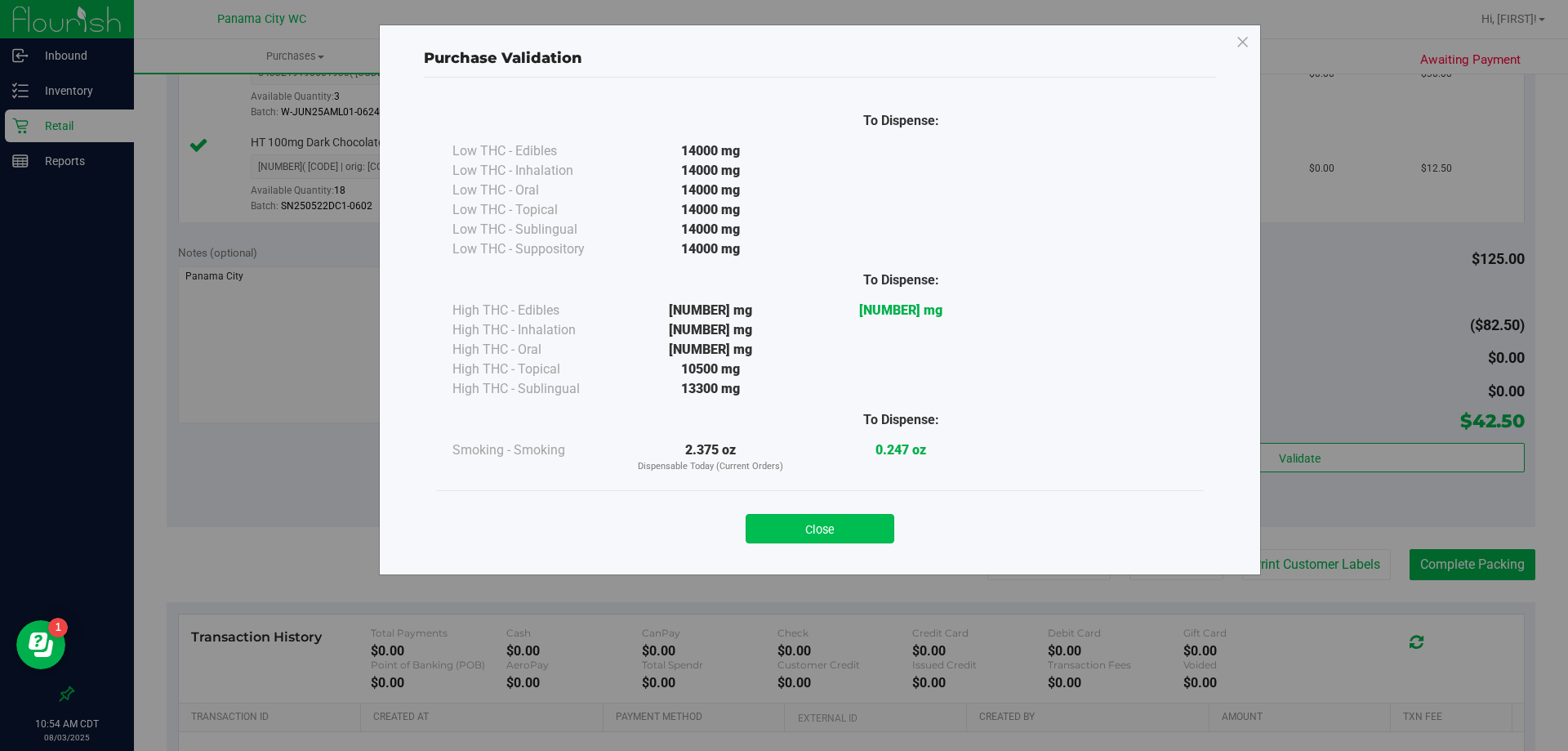 click on "Close" at bounding box center (820, 529) 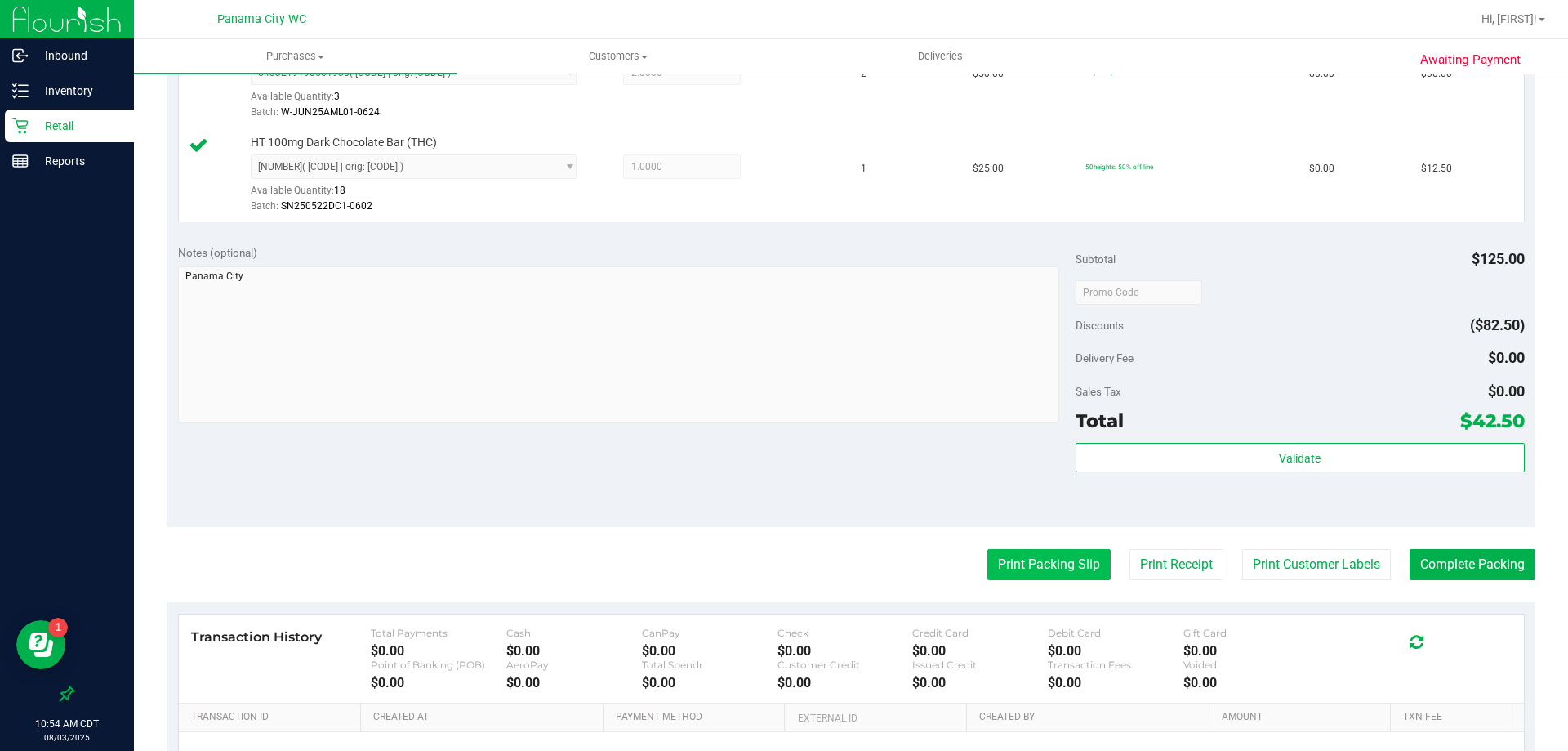 click on "Print Packing Slip" at bounding box center [1049, 565] 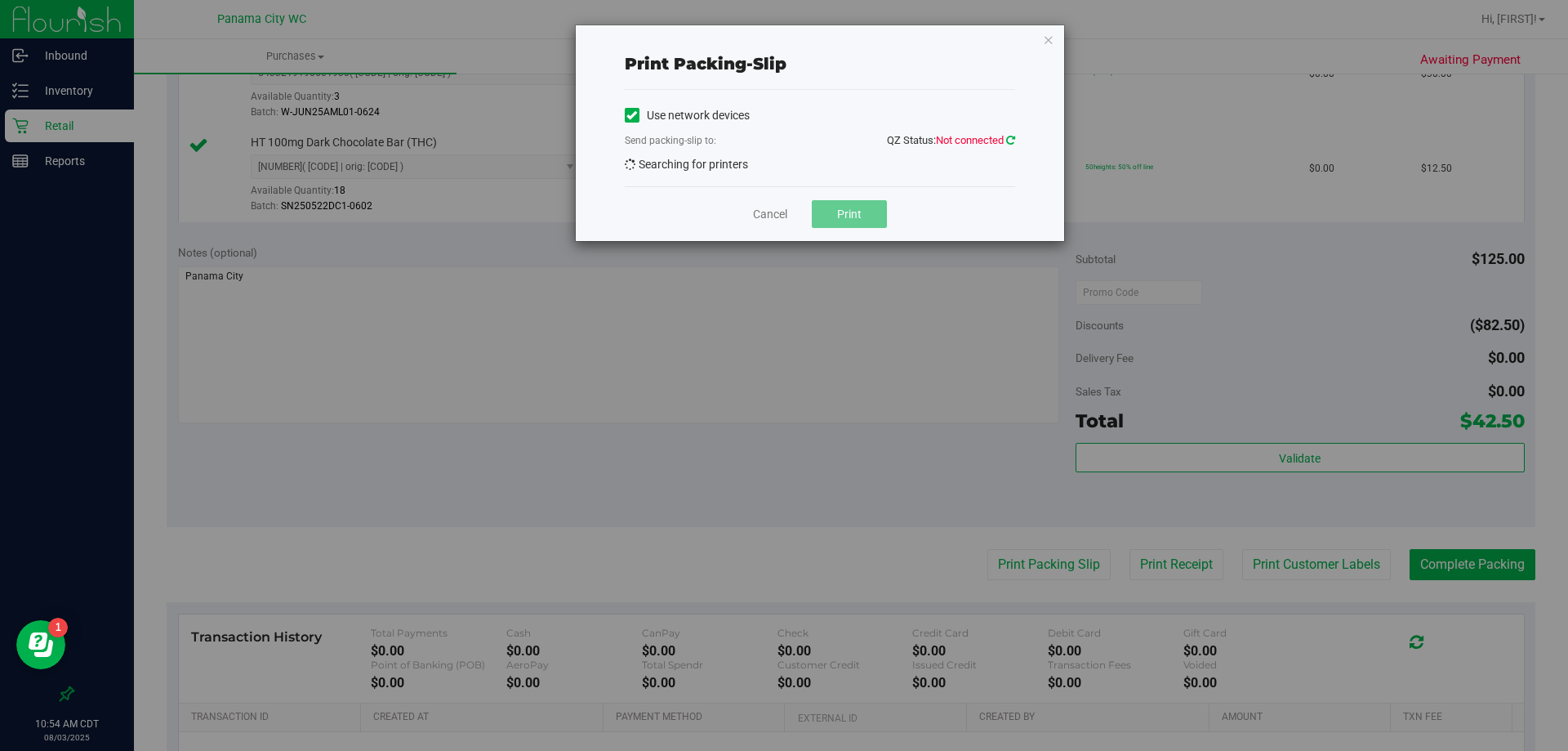 click at bounding box center (1010, 140) 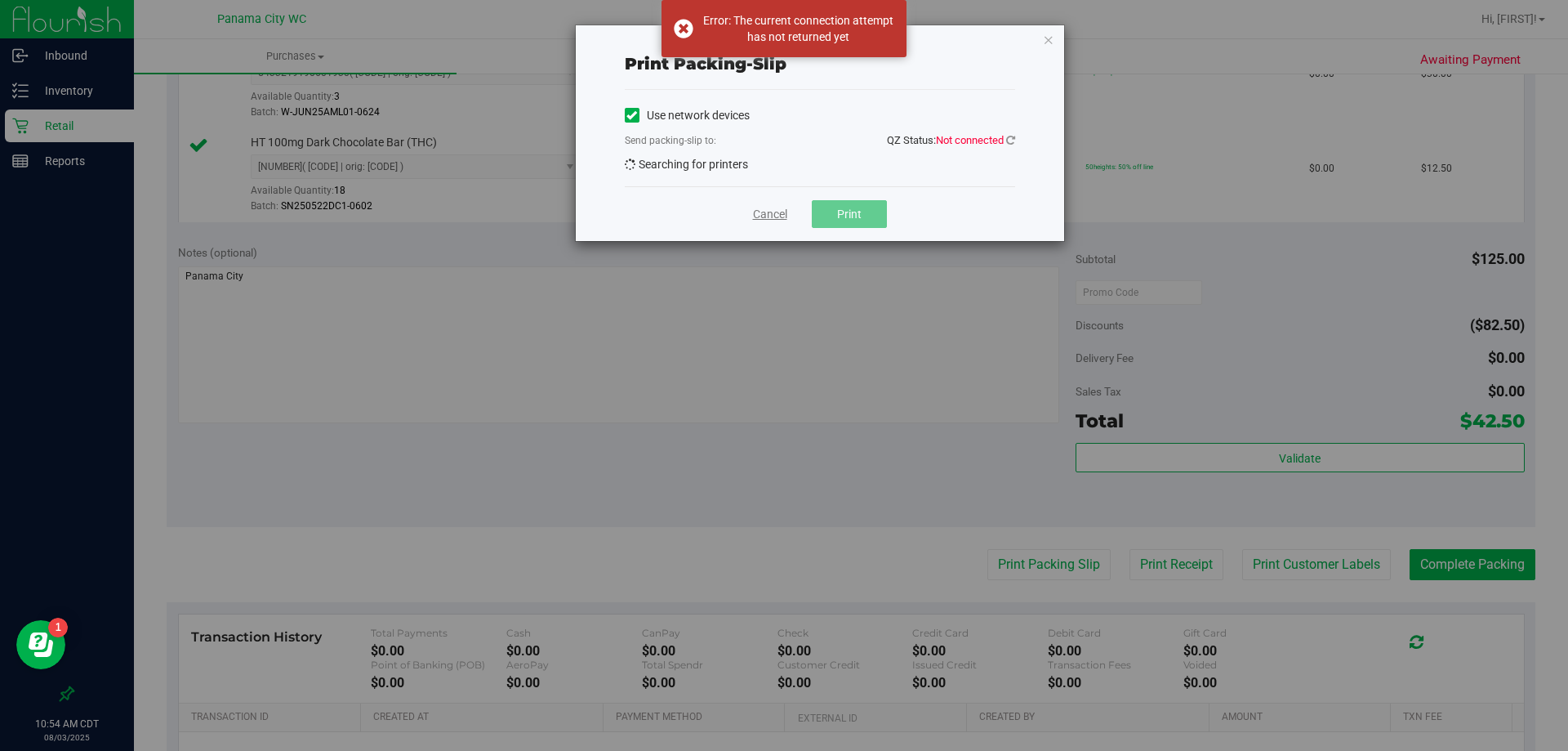 click on "Cancel" at bounding box center (770, 214) 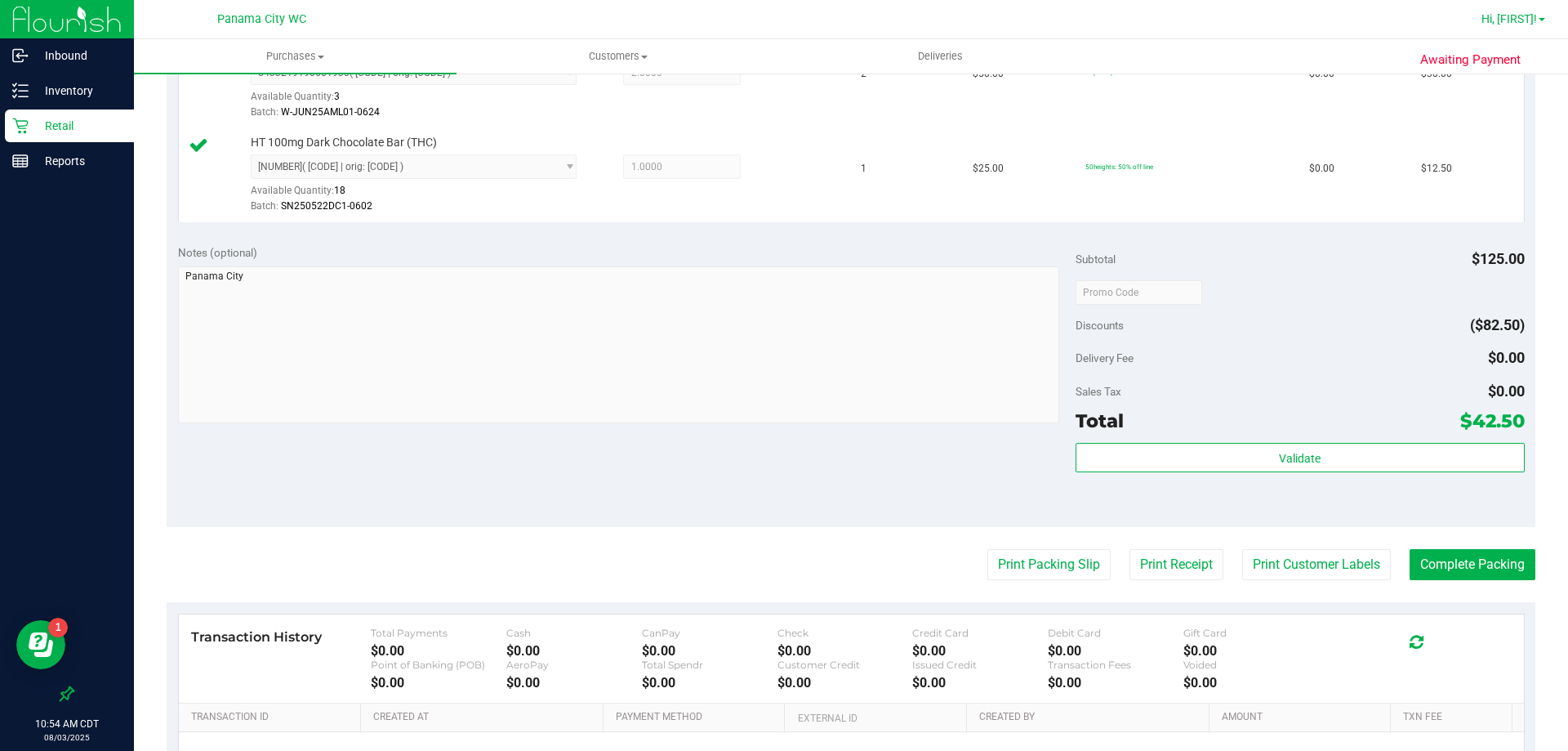 click on "Hi, [FIRST]!" at bounding box center [1513, 19] 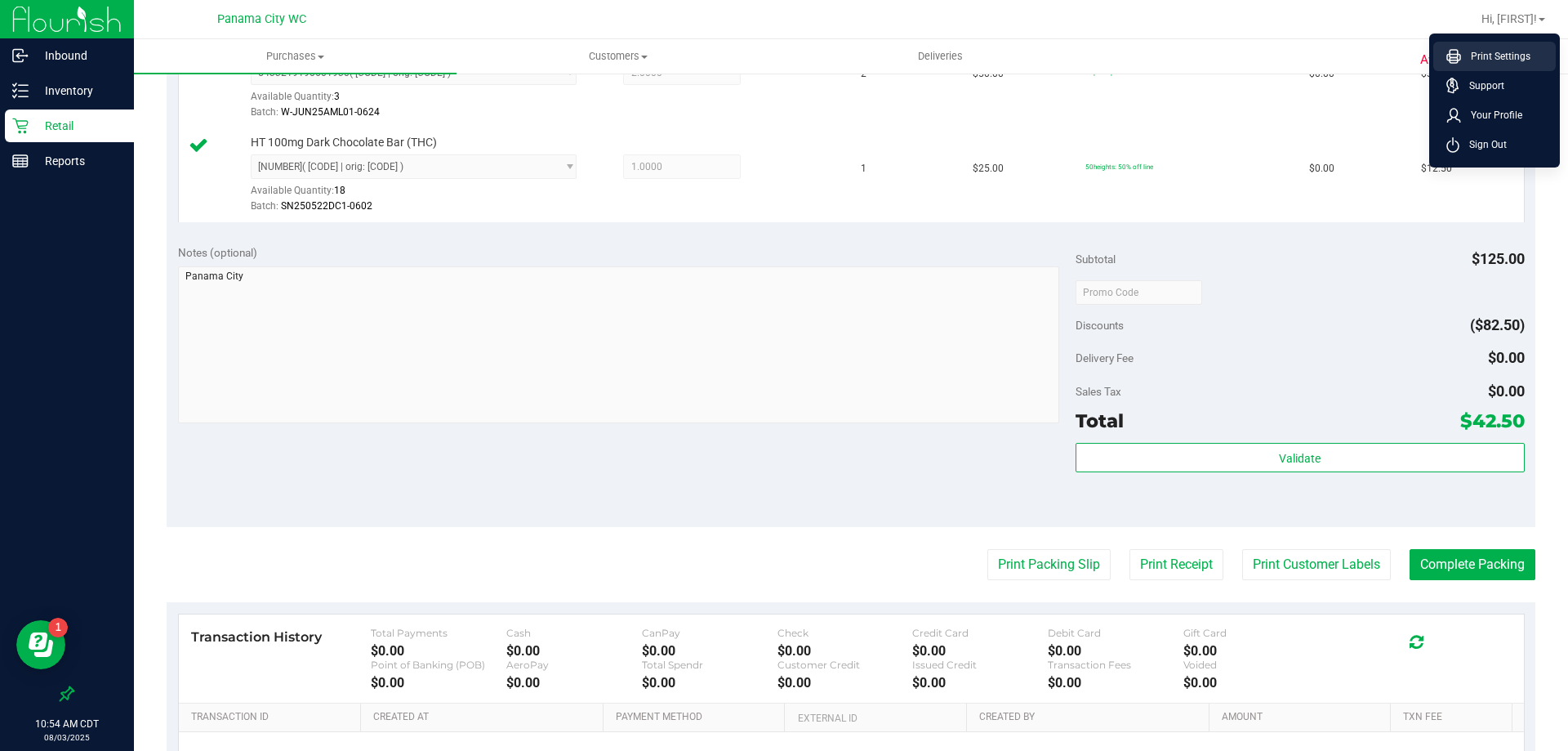 click on "Print Settings" at bounding box center (1495, 56) 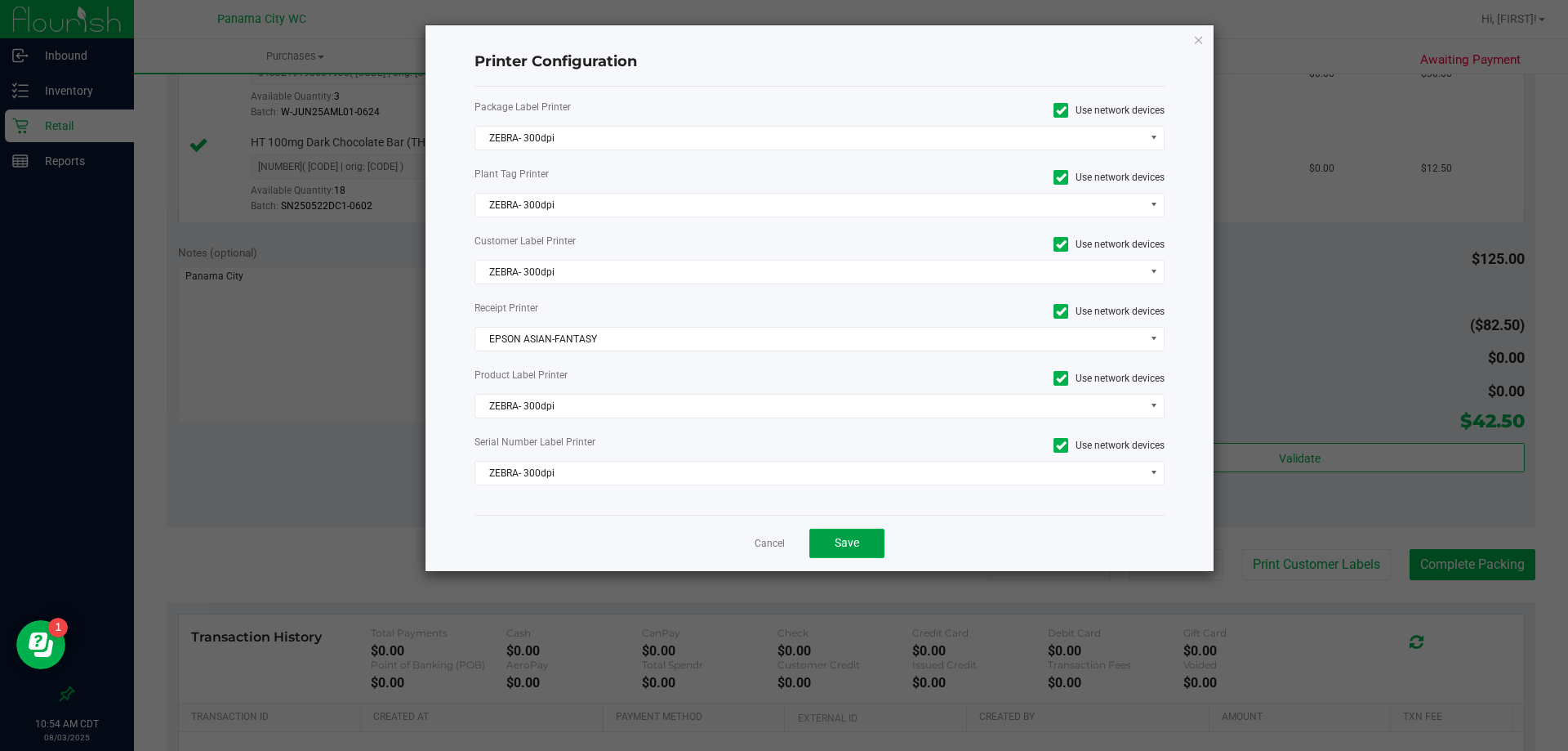 click on "Save" 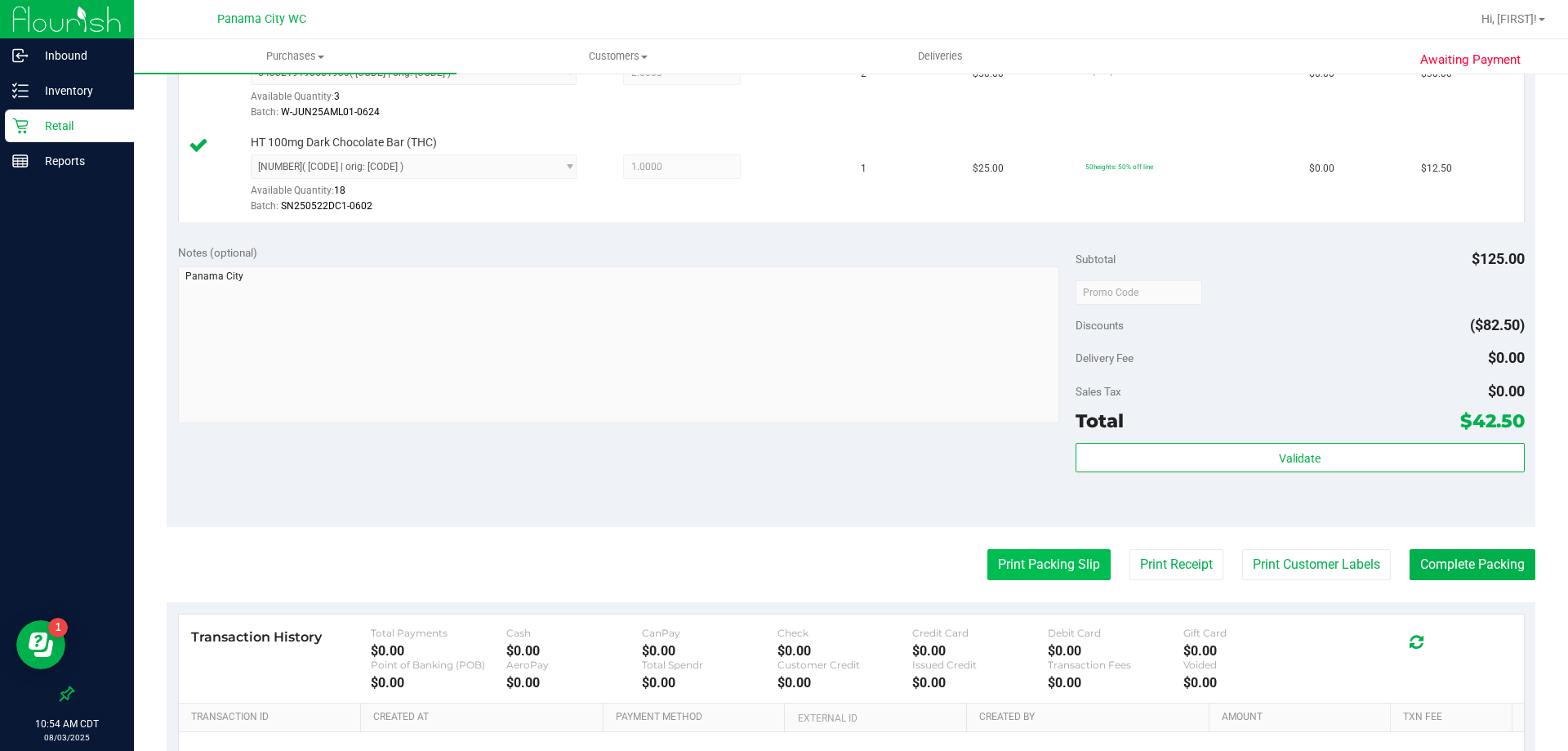 click on "Print Packing Slip" at bounding box center [1049, 565] 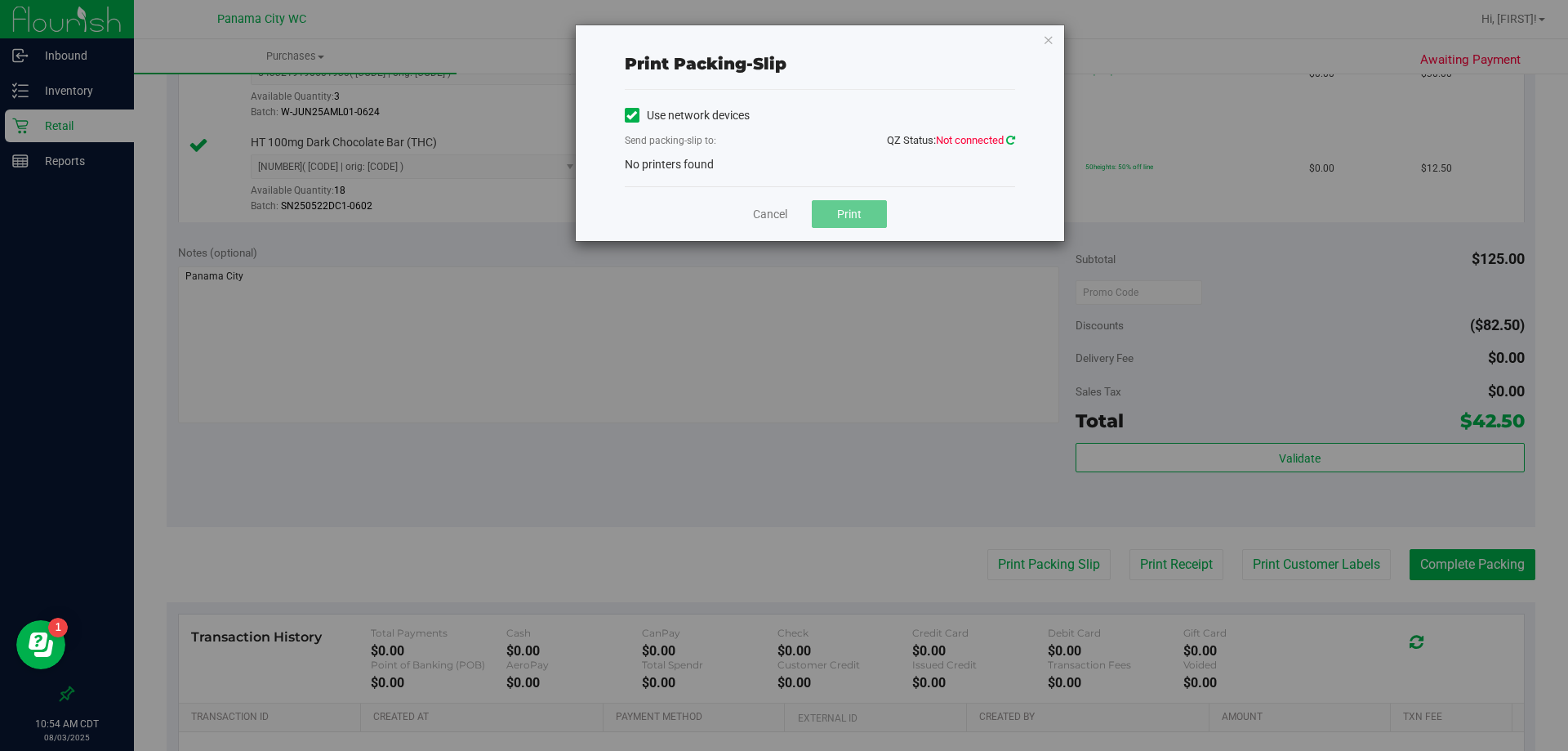 click at bounding box center (1010, 140) 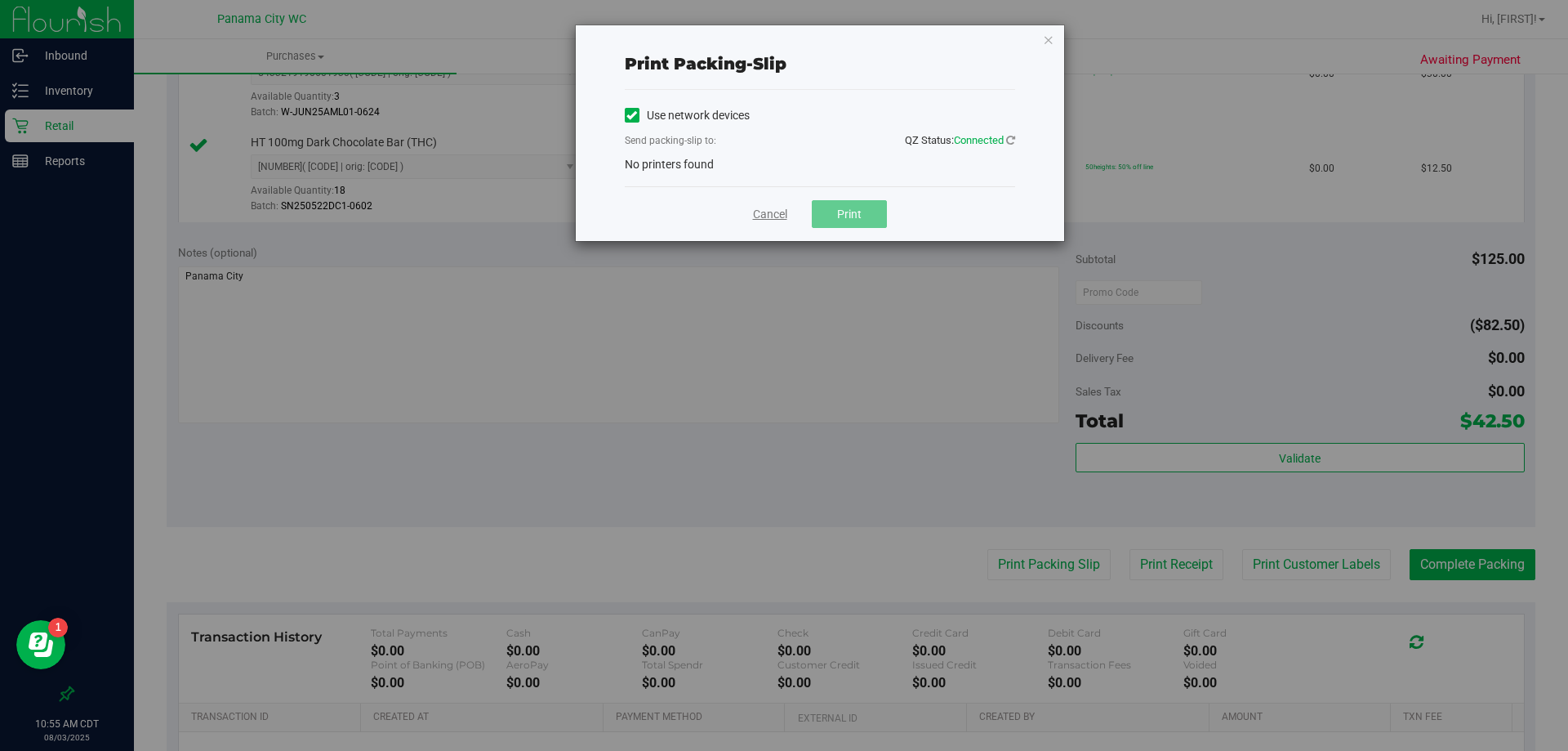 click on "Cancel" at bounding box center [770, 214] 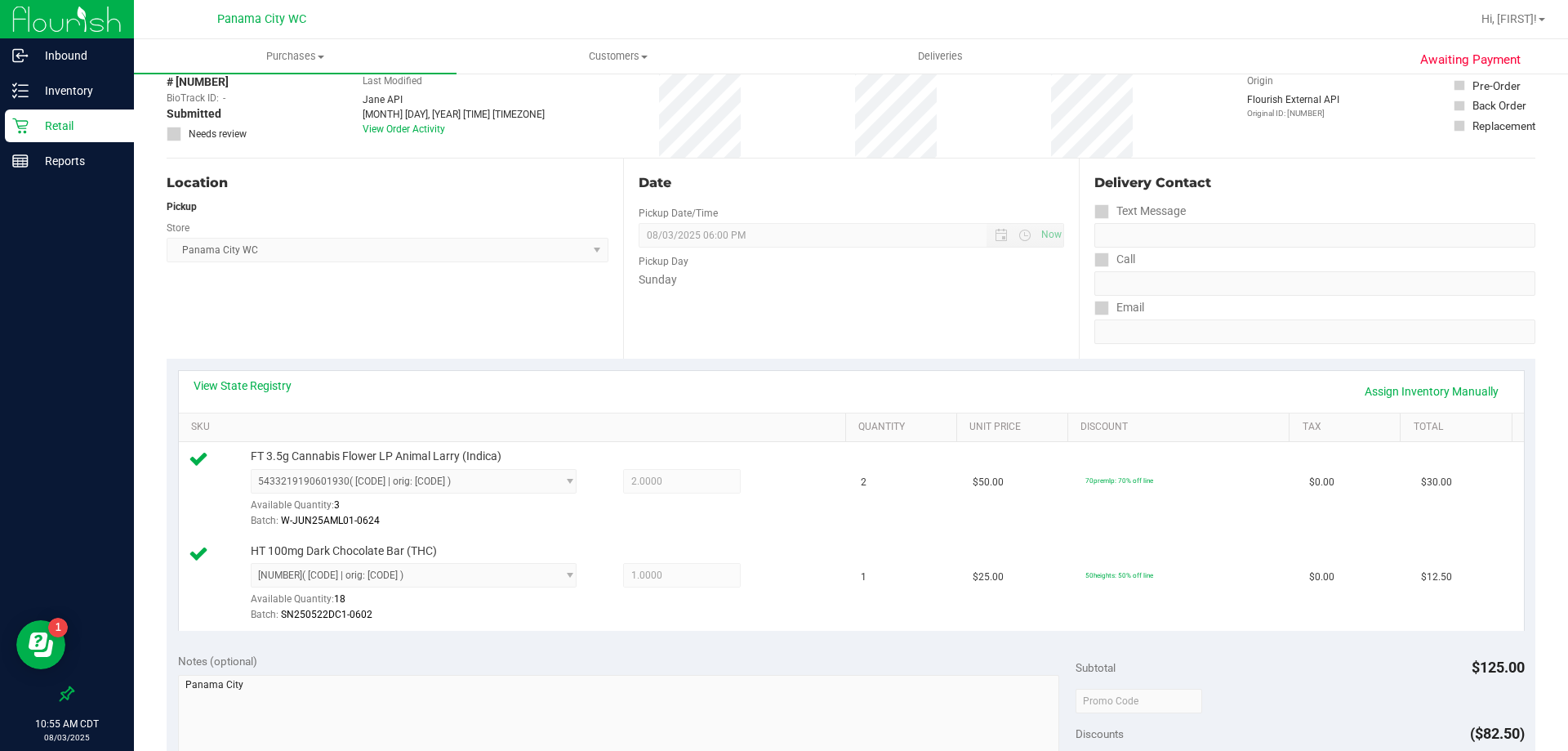 scroll, scrollTop: 0, scrollLeft: 0, axis: both 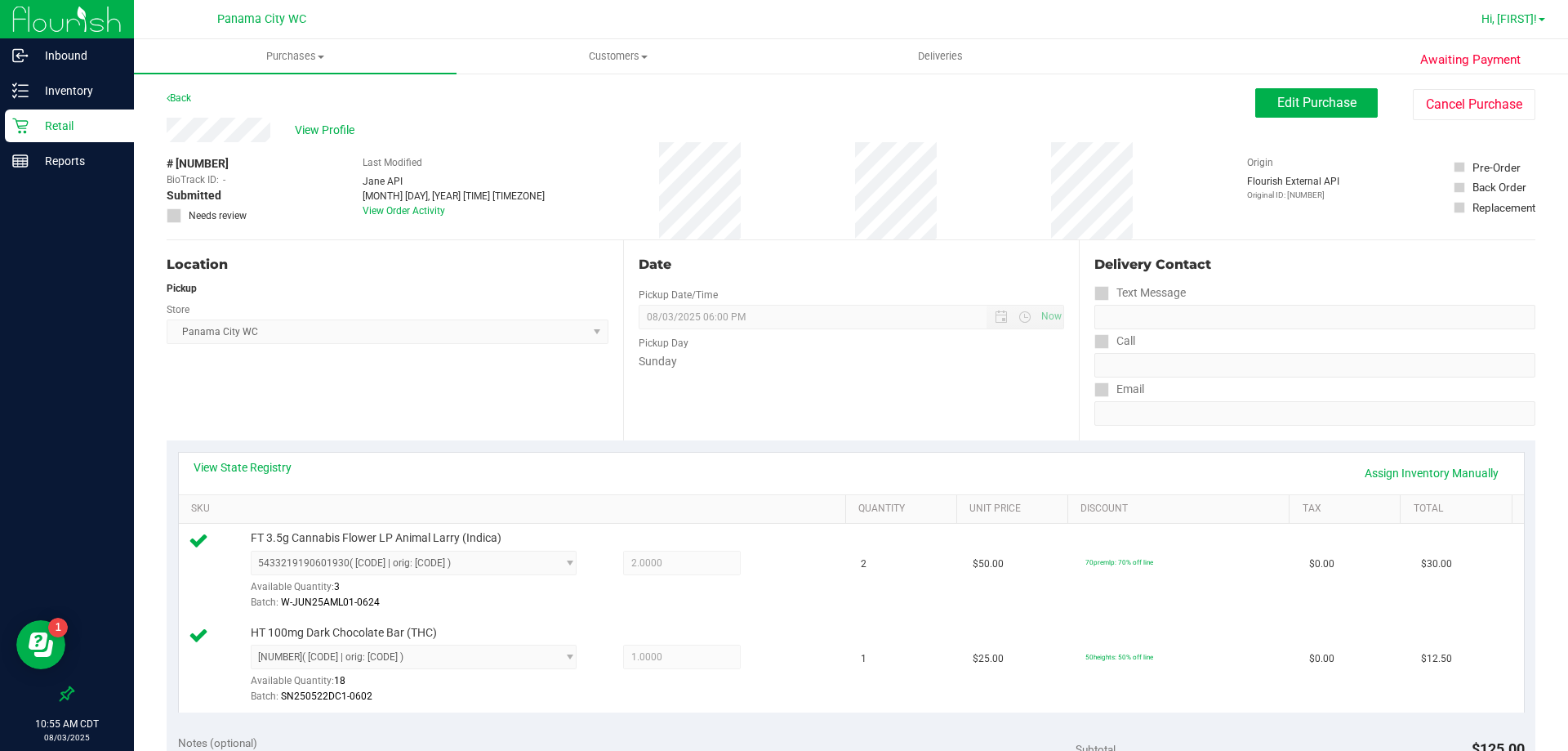 click on "Hi, [FIRST]!" at bounding box center (1509, 19) 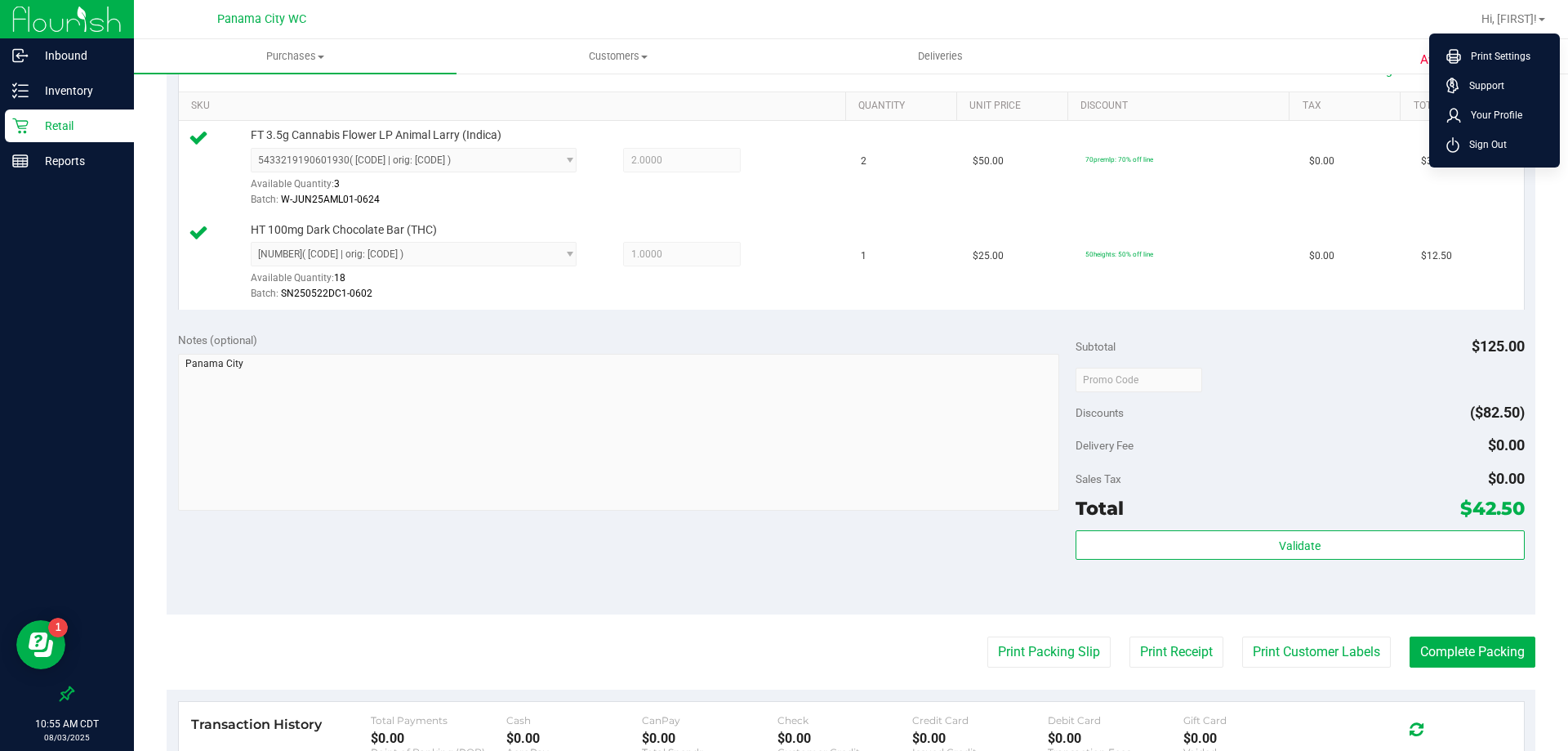 scroll, scrollTop: 409, scrollLeft: 0, axis: vertical 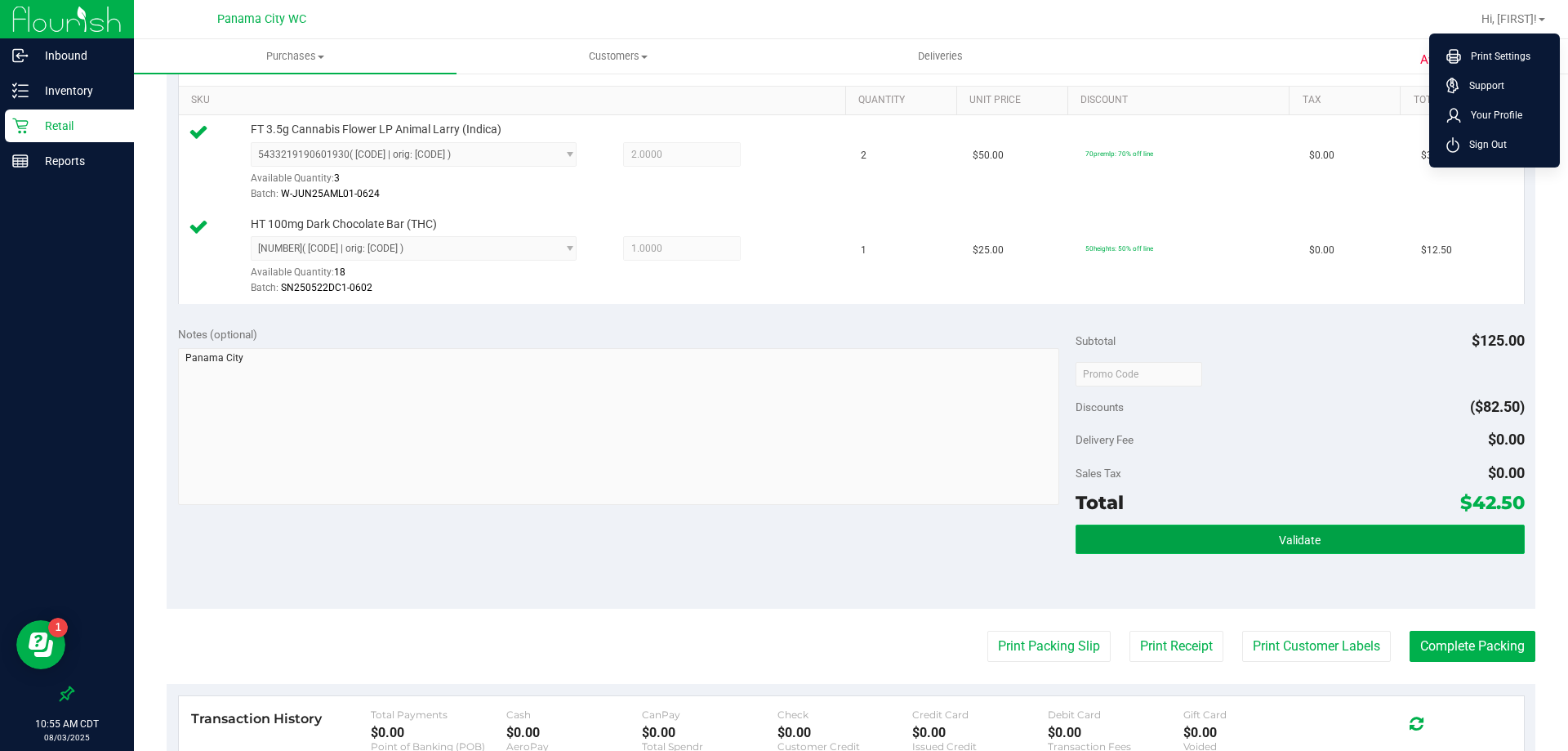 click on "Validate" at bounding box center [1299, 540] 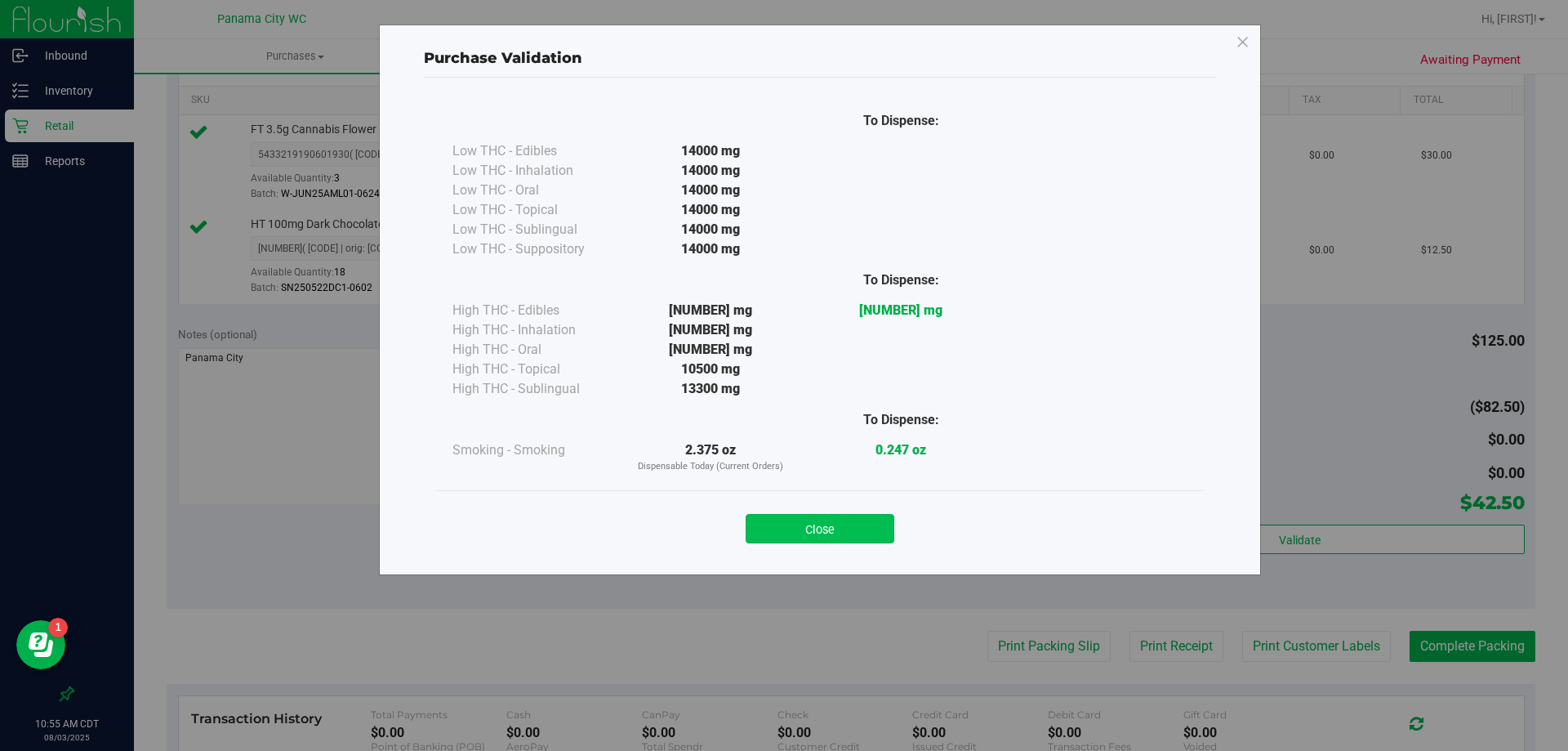 click on "Close" at bounding box center (820, 529) 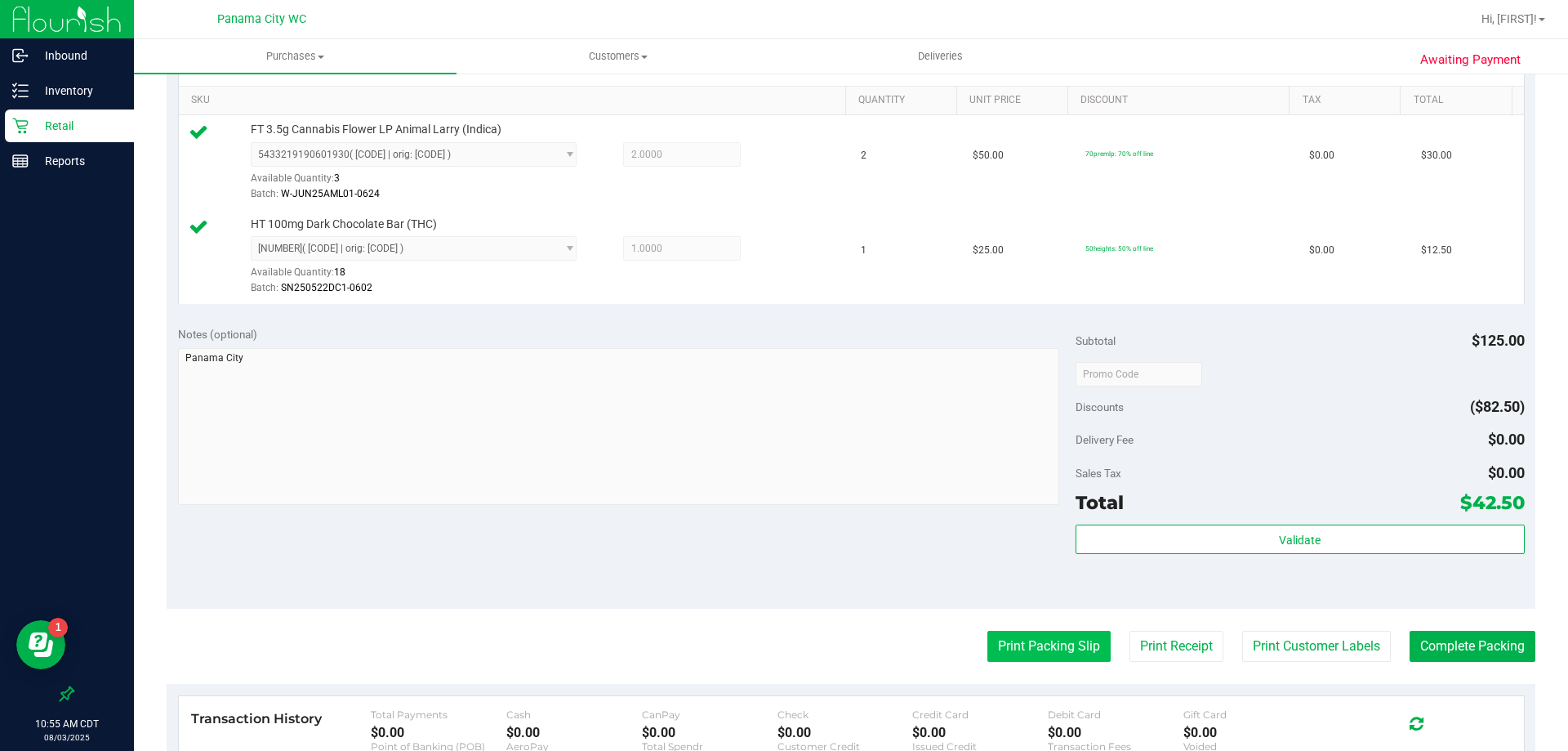 click on "Print Packing Slip" at bounding box center [1049, 646] 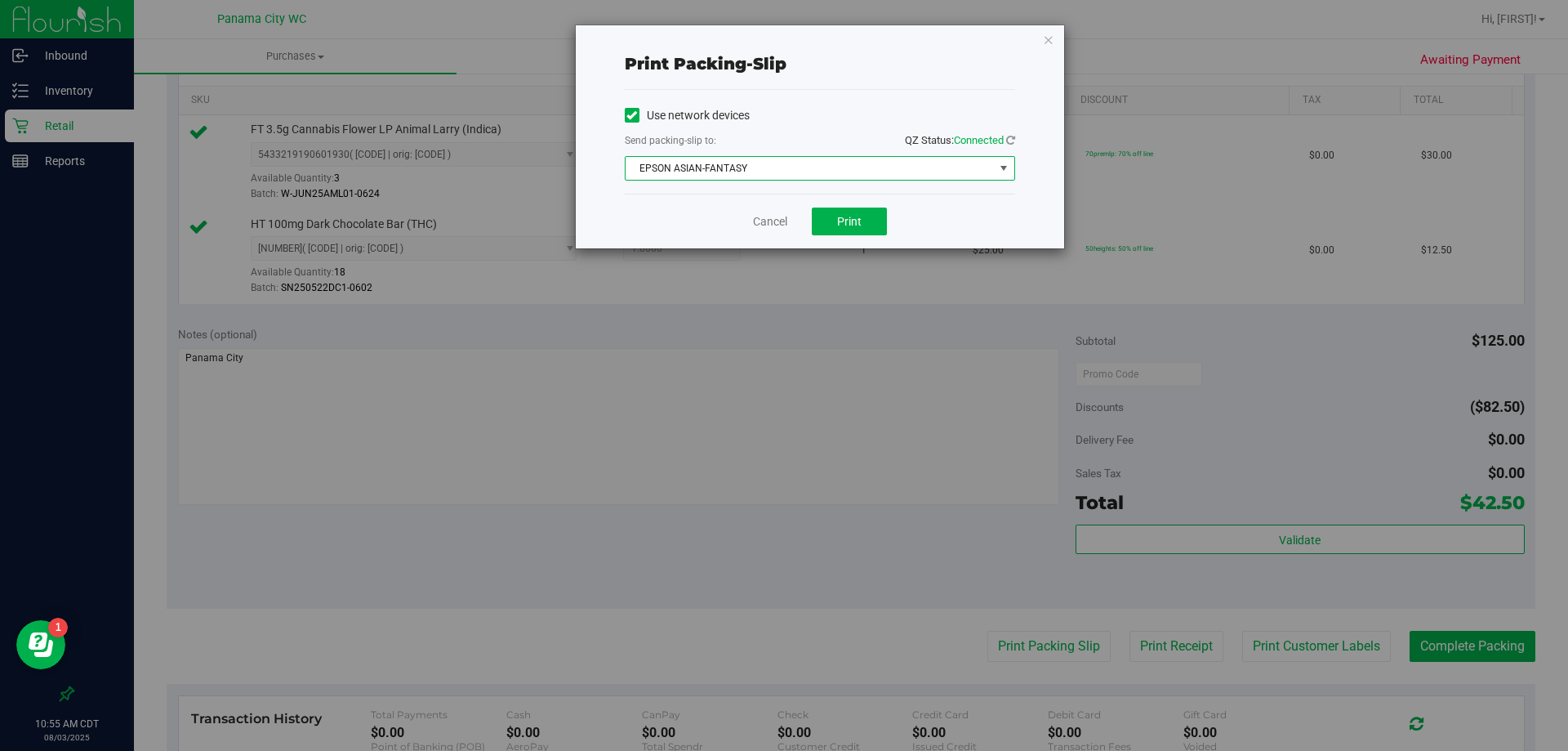 click at bounding box center (1004, 168) 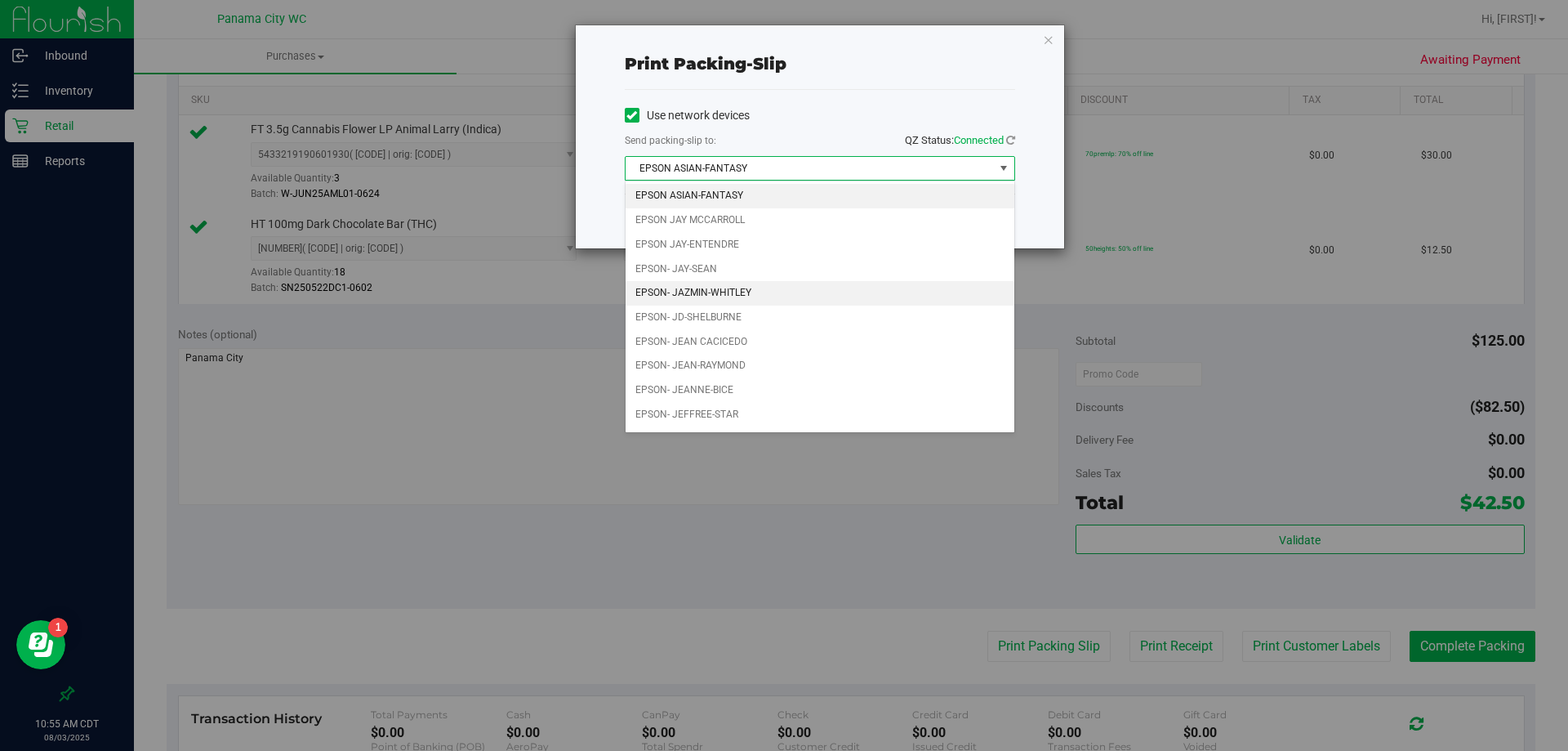 click on "EPSON- JAZMIN-WHITLEY" at bounding box center [820, 293] 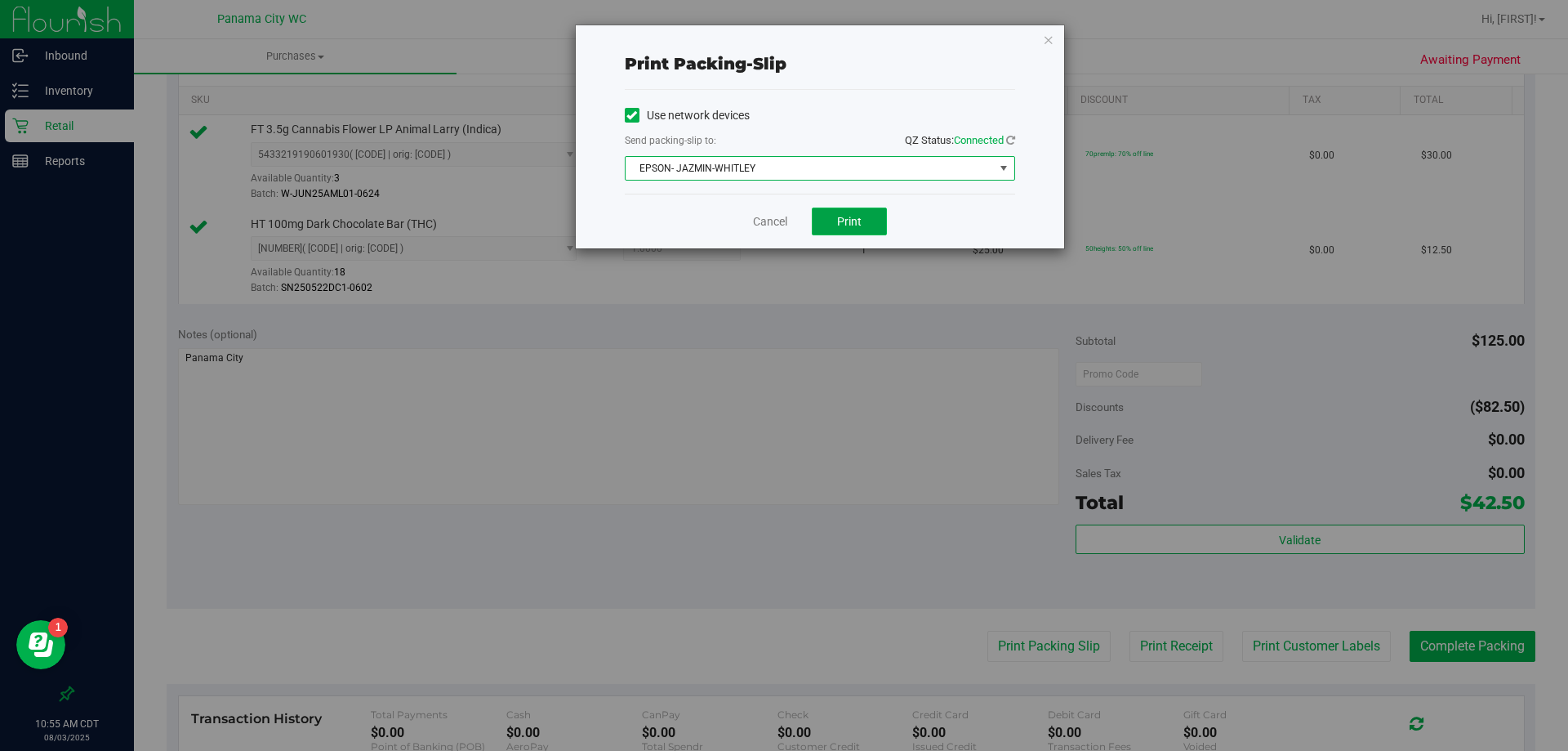 click on "Print" at bounding box center (849, 221) 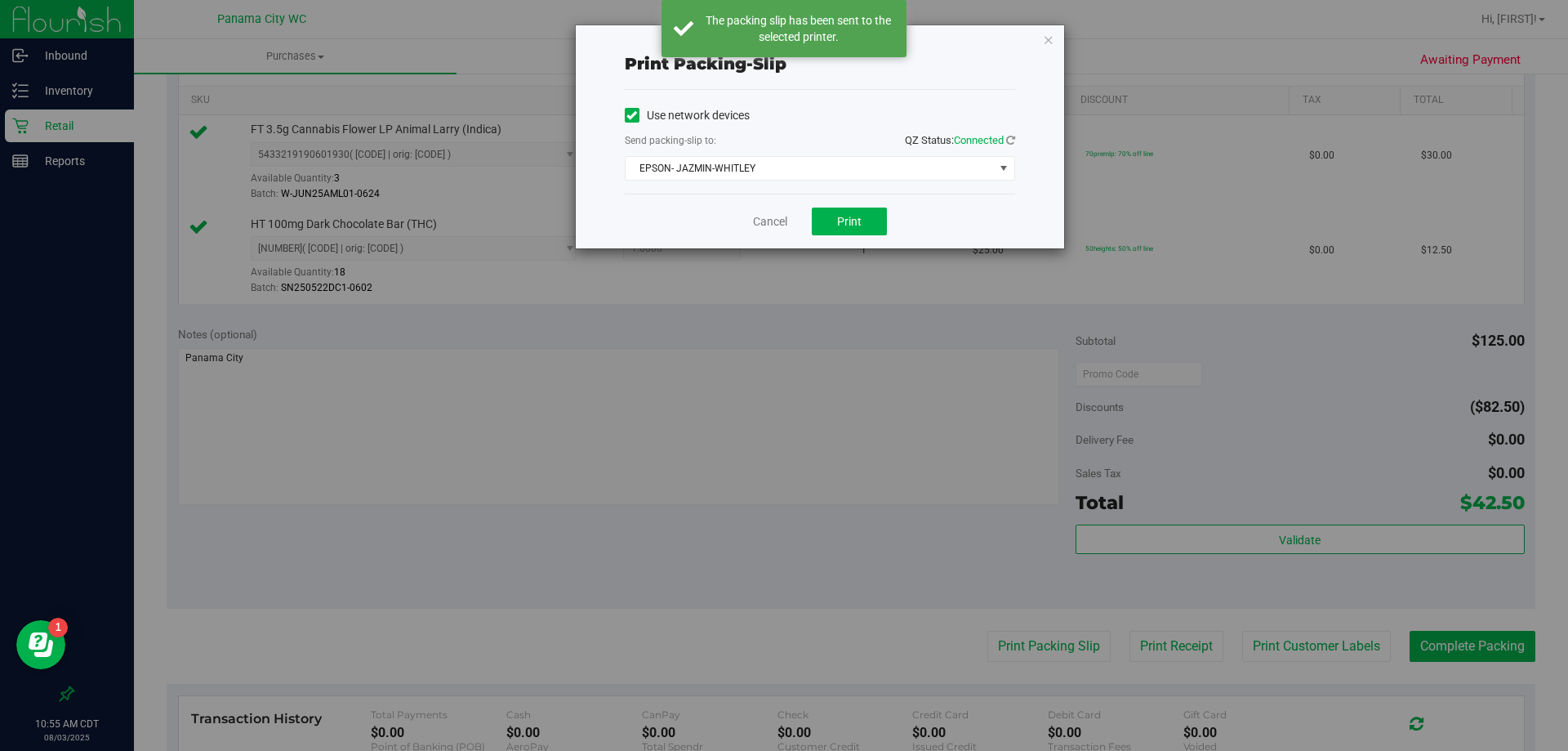 click on "Cancel
Print" at bounding box center (820, 221) 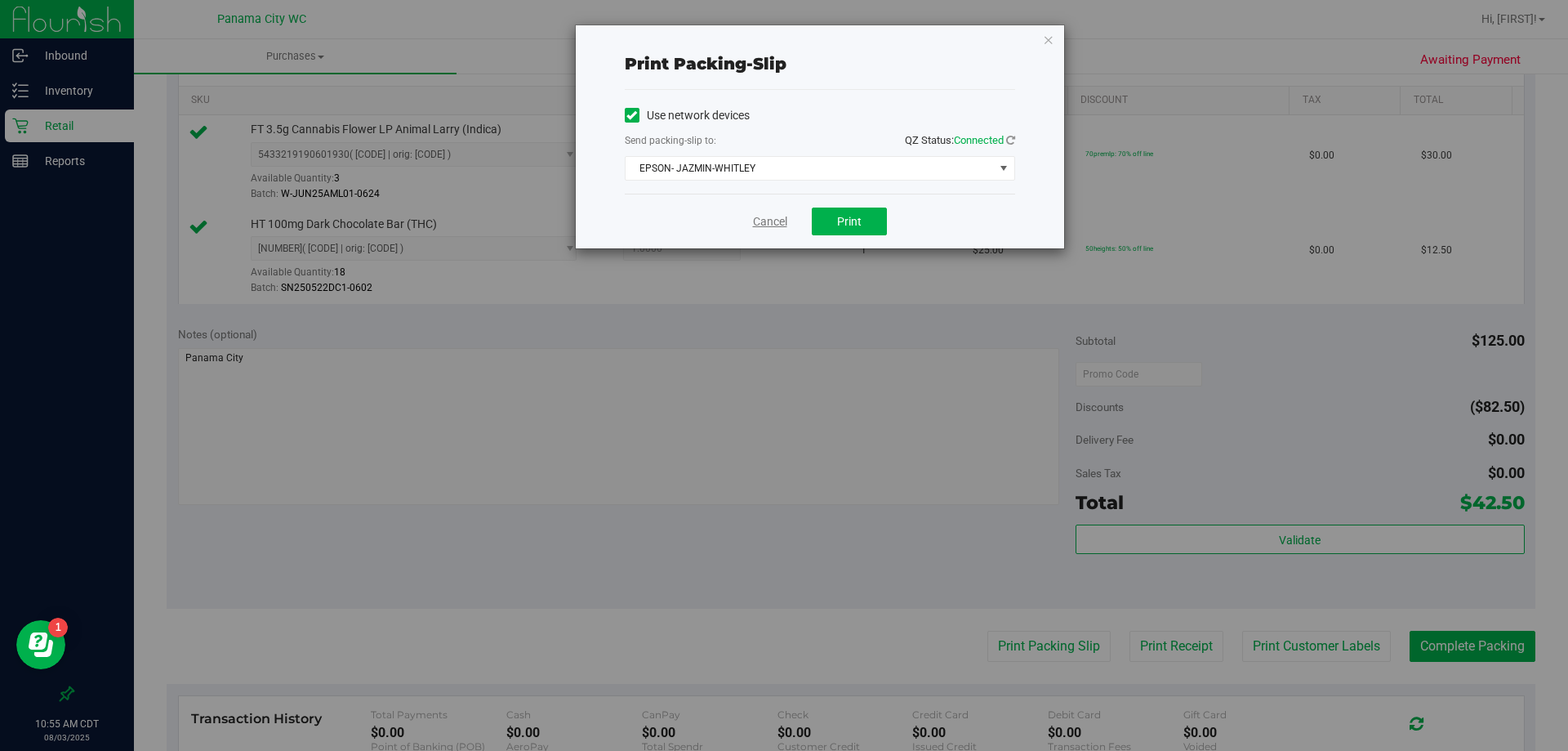 click on "Cancel" at bounding box center [770, 221] 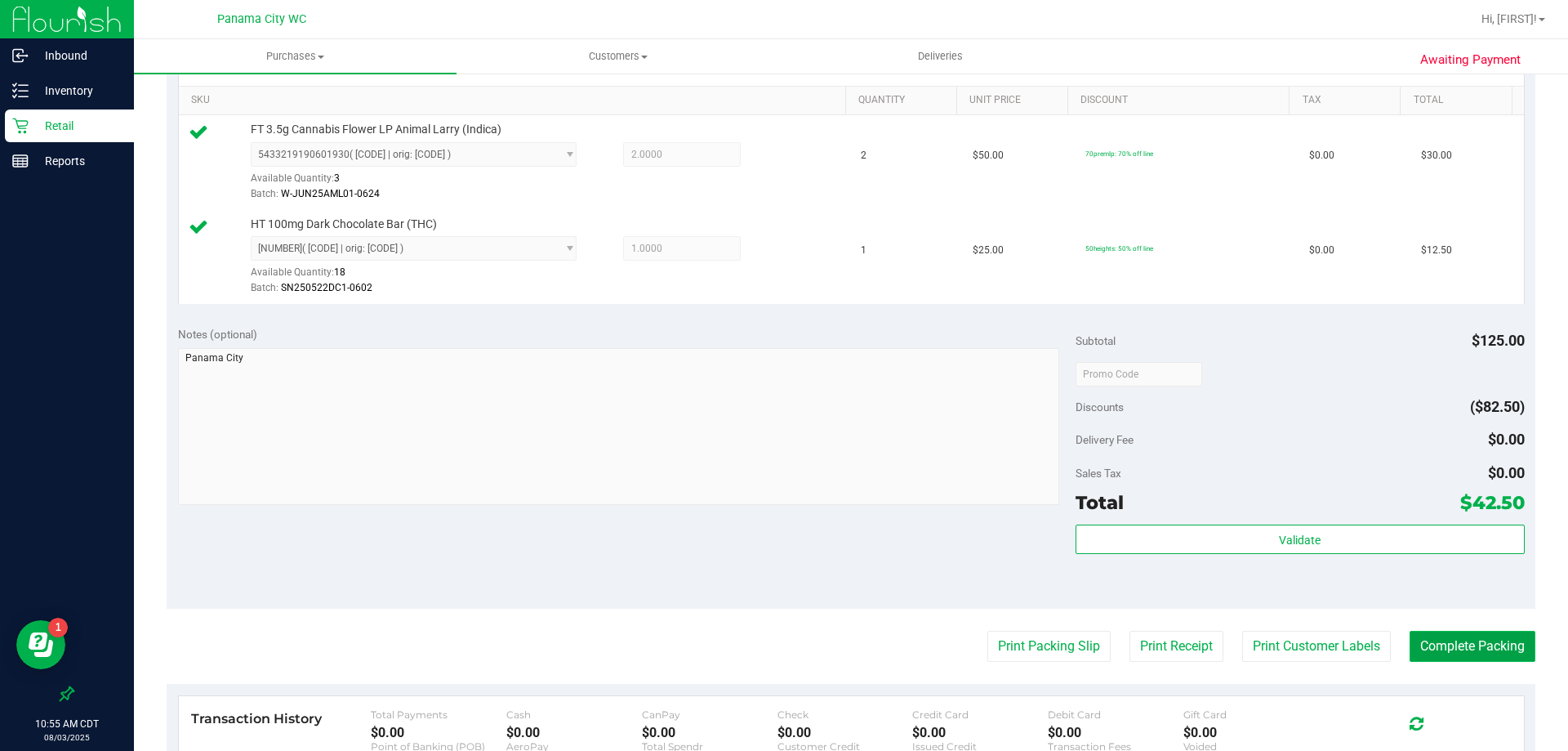 click on "Complete Packing" at bounding box center (1472, 646) 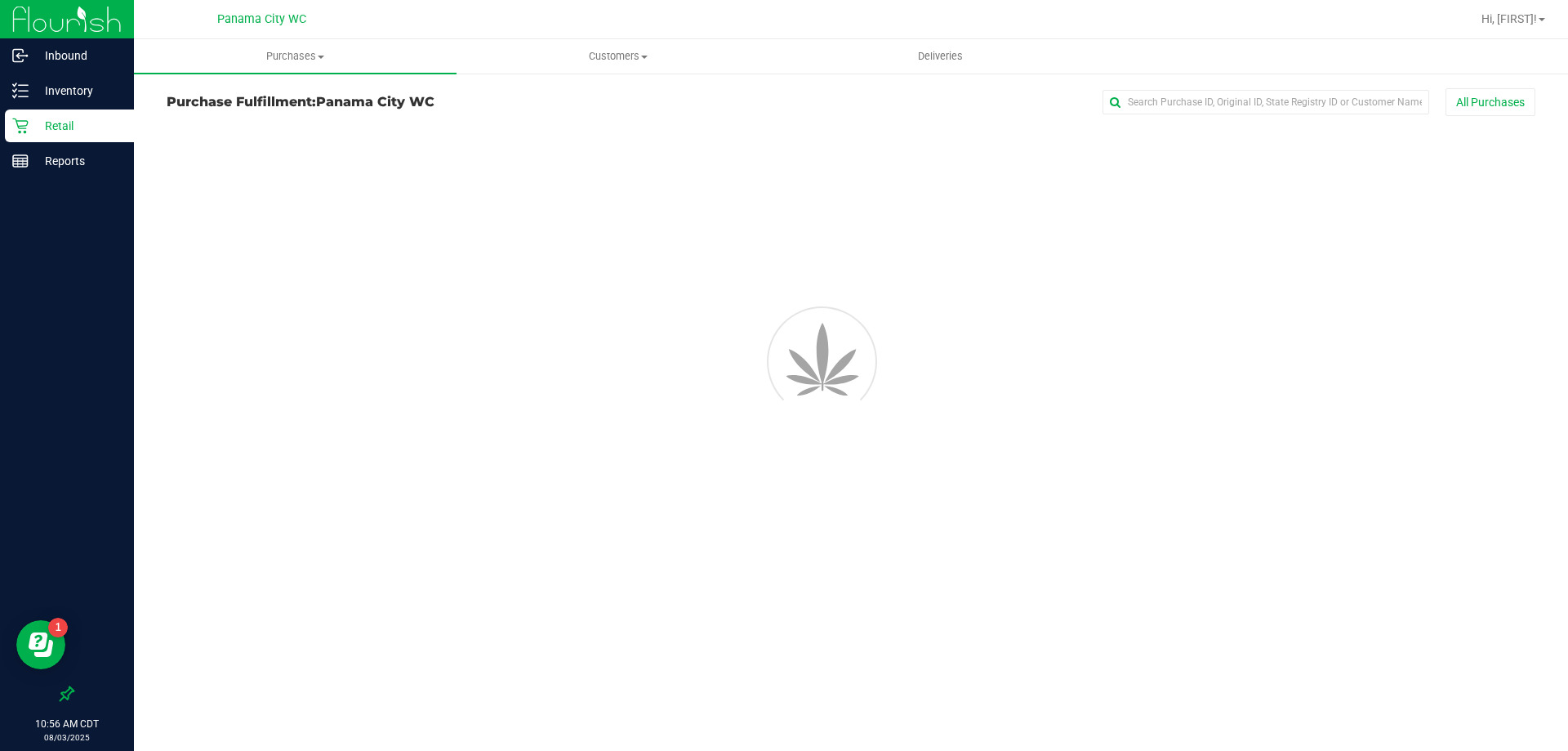 scroll, scrollTop: 0, scrollLeft: 0, axis: both 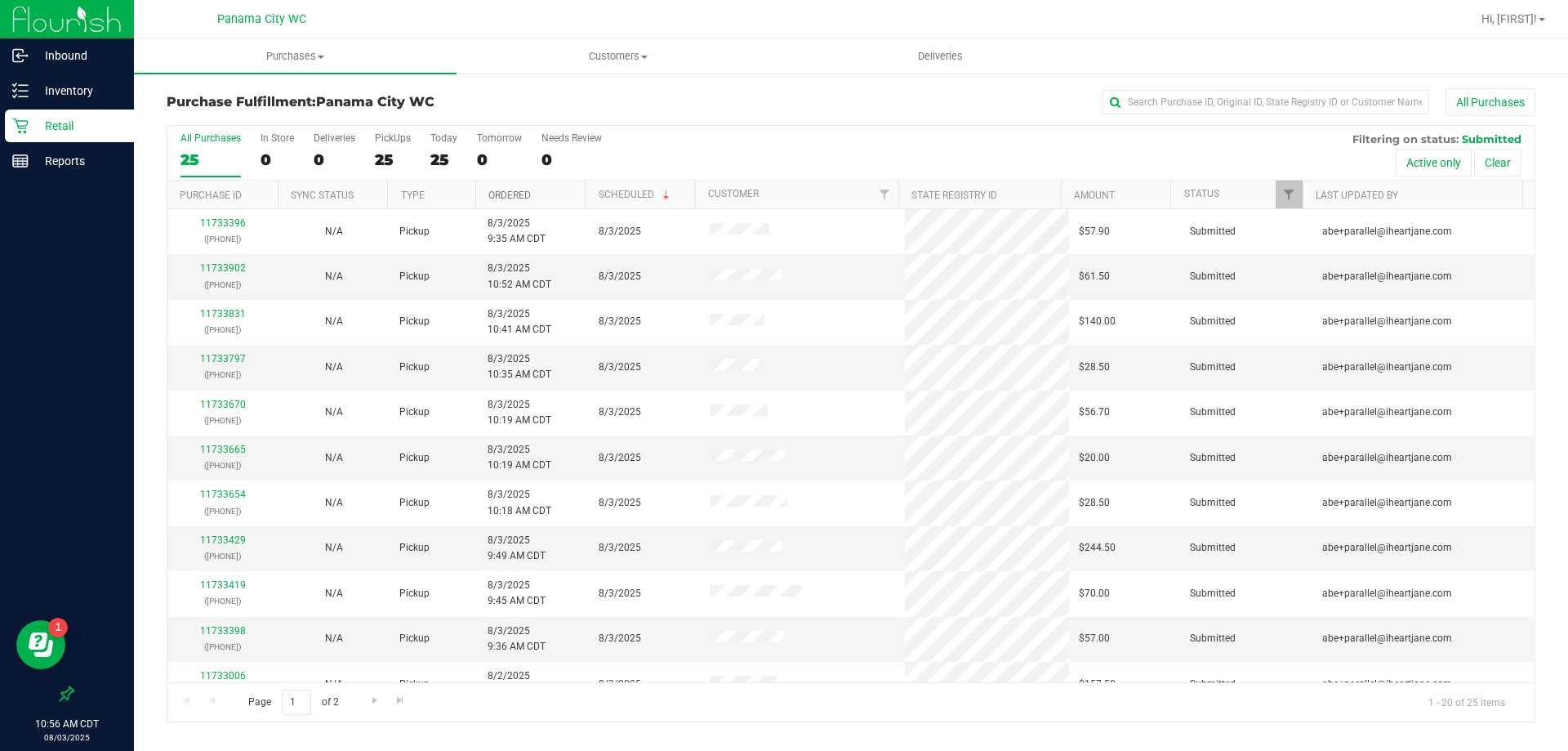click on "Ordered" at bounding box center (510, 195) 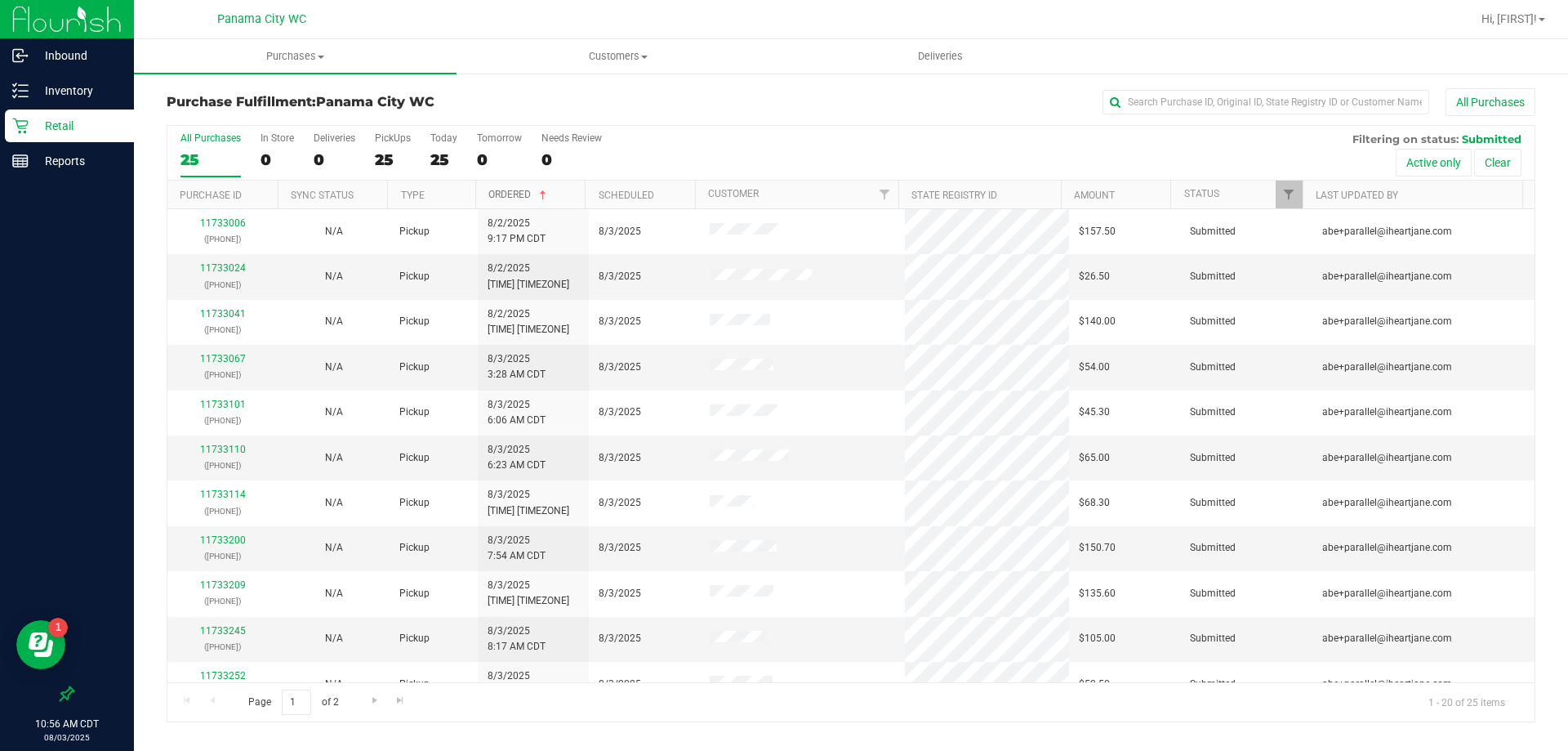 click on "Ordered" at bounding box center [519, 194] 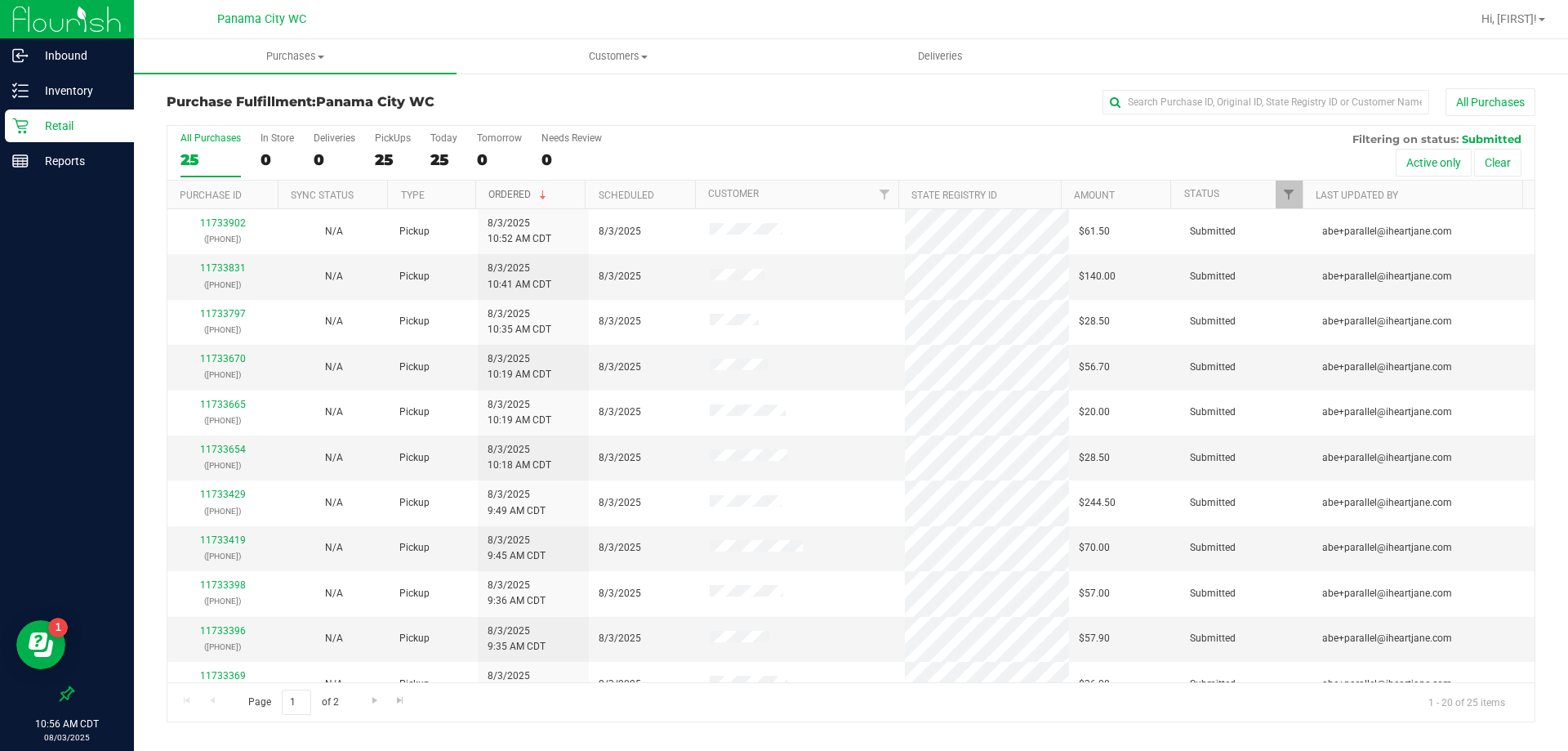 click on "Ordered" at bounding box center [519, 194] 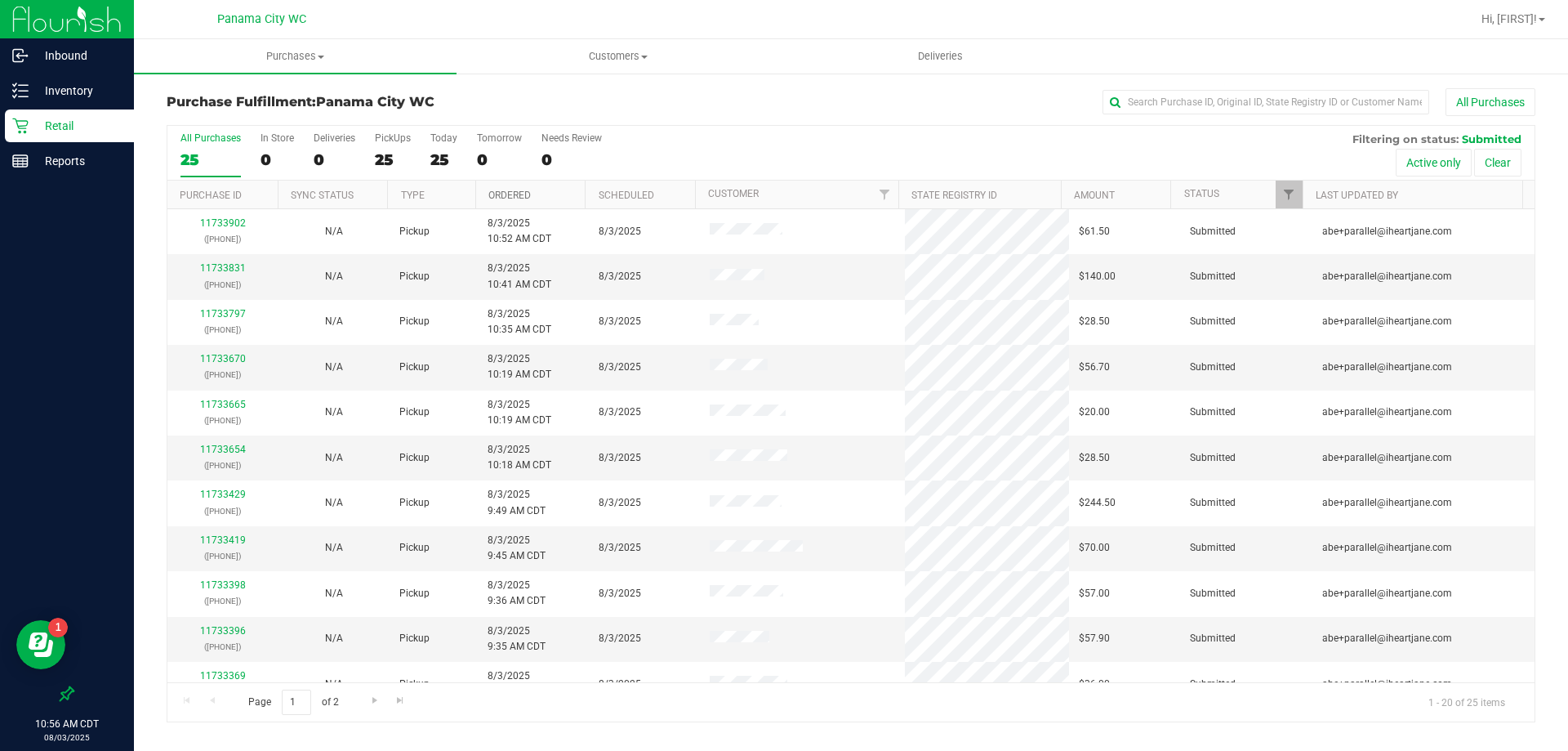 click on "Ordered" at bounding box center (510, 195) 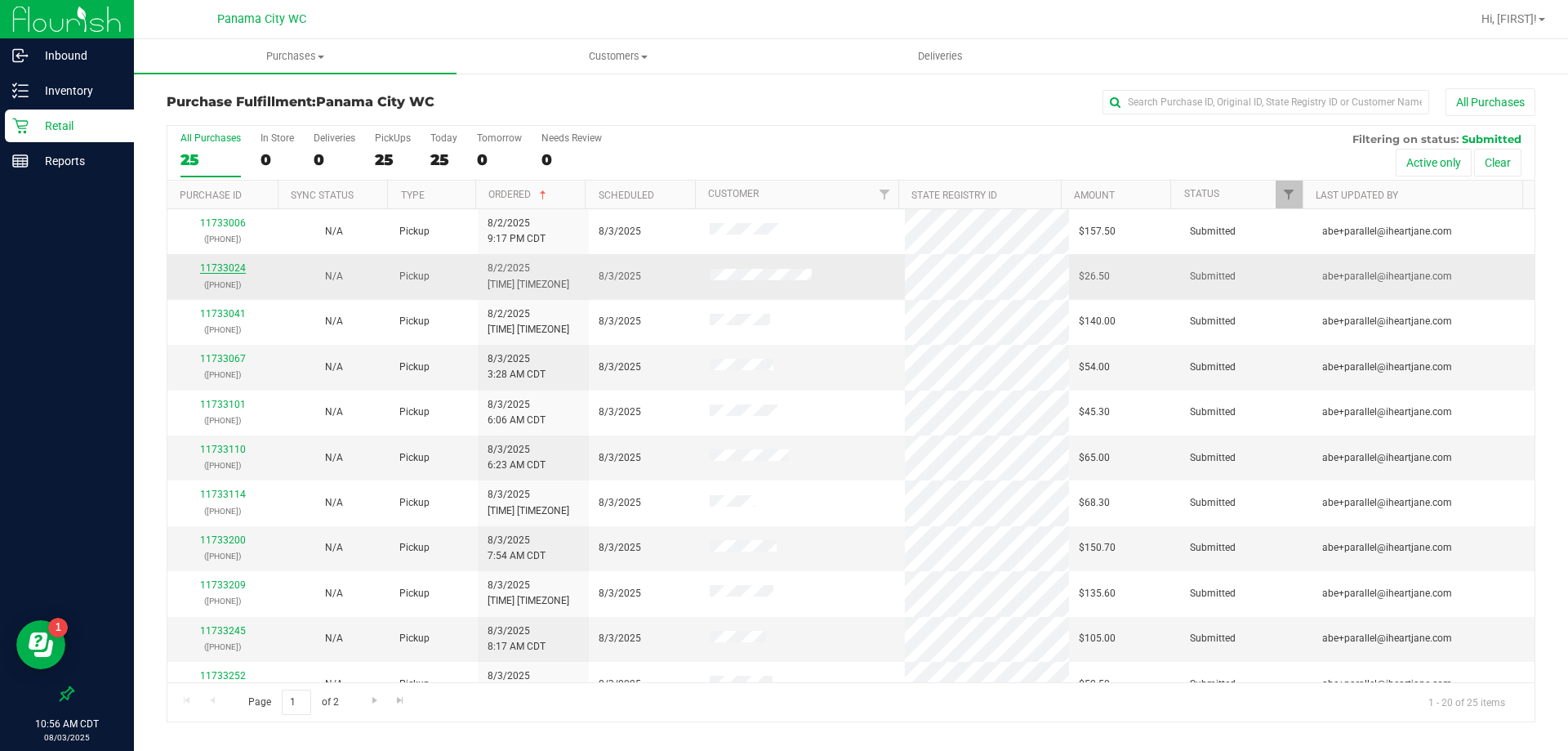 click on "11733024" at bounding box center (223, 268) 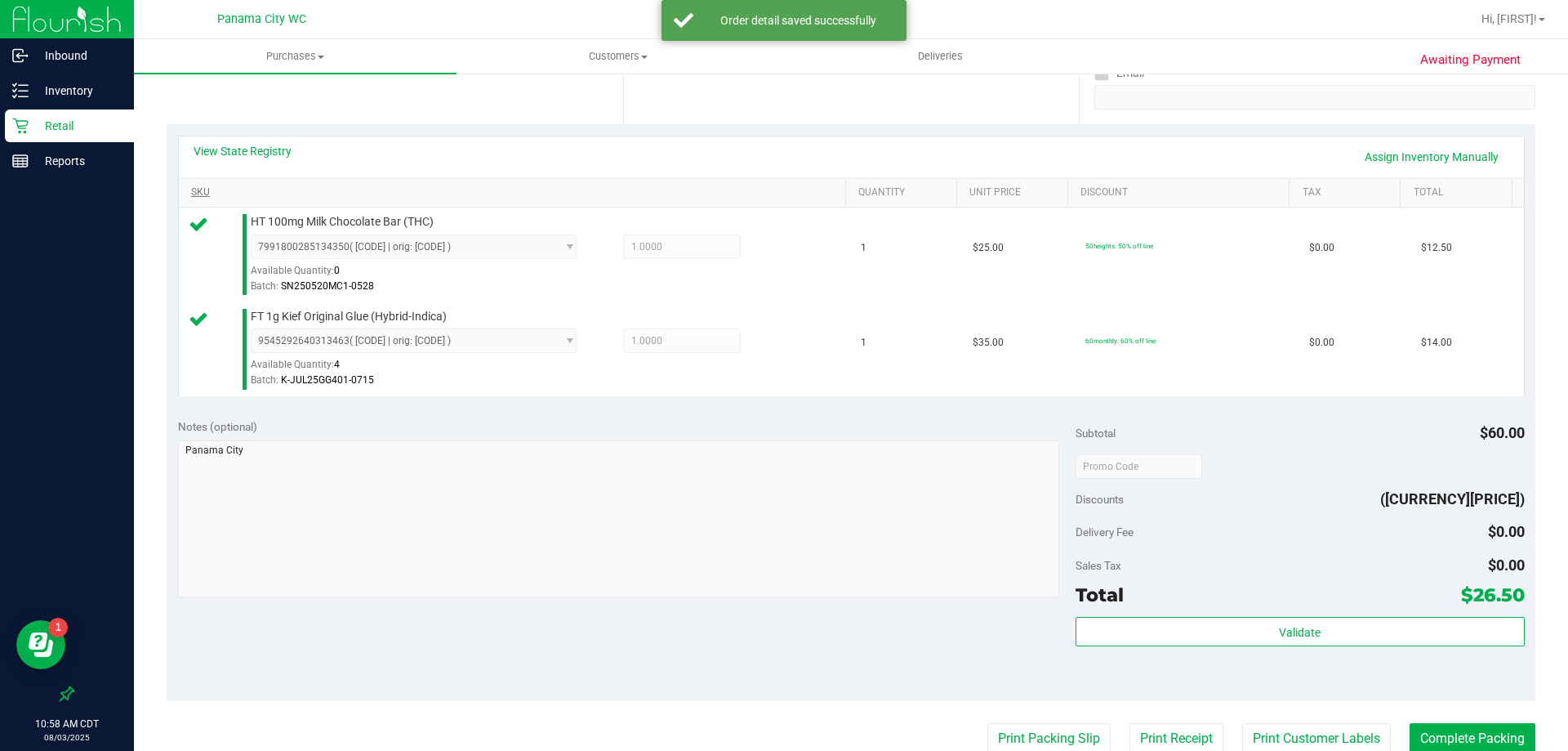 scroll, scrollTop: 327, scrollLeft: 0, axis: vertical 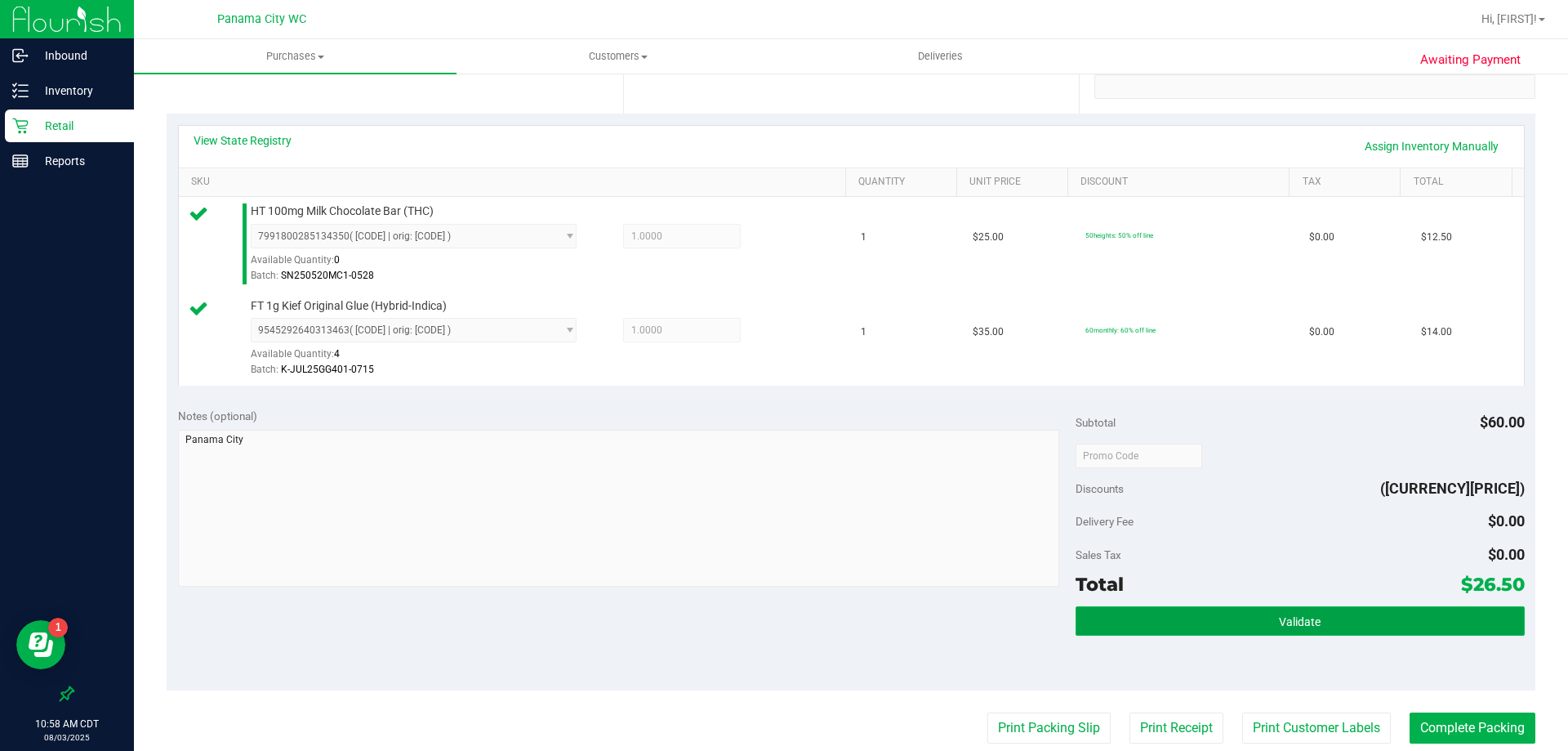 click on "Validate" at bounding box center [1300, 621] 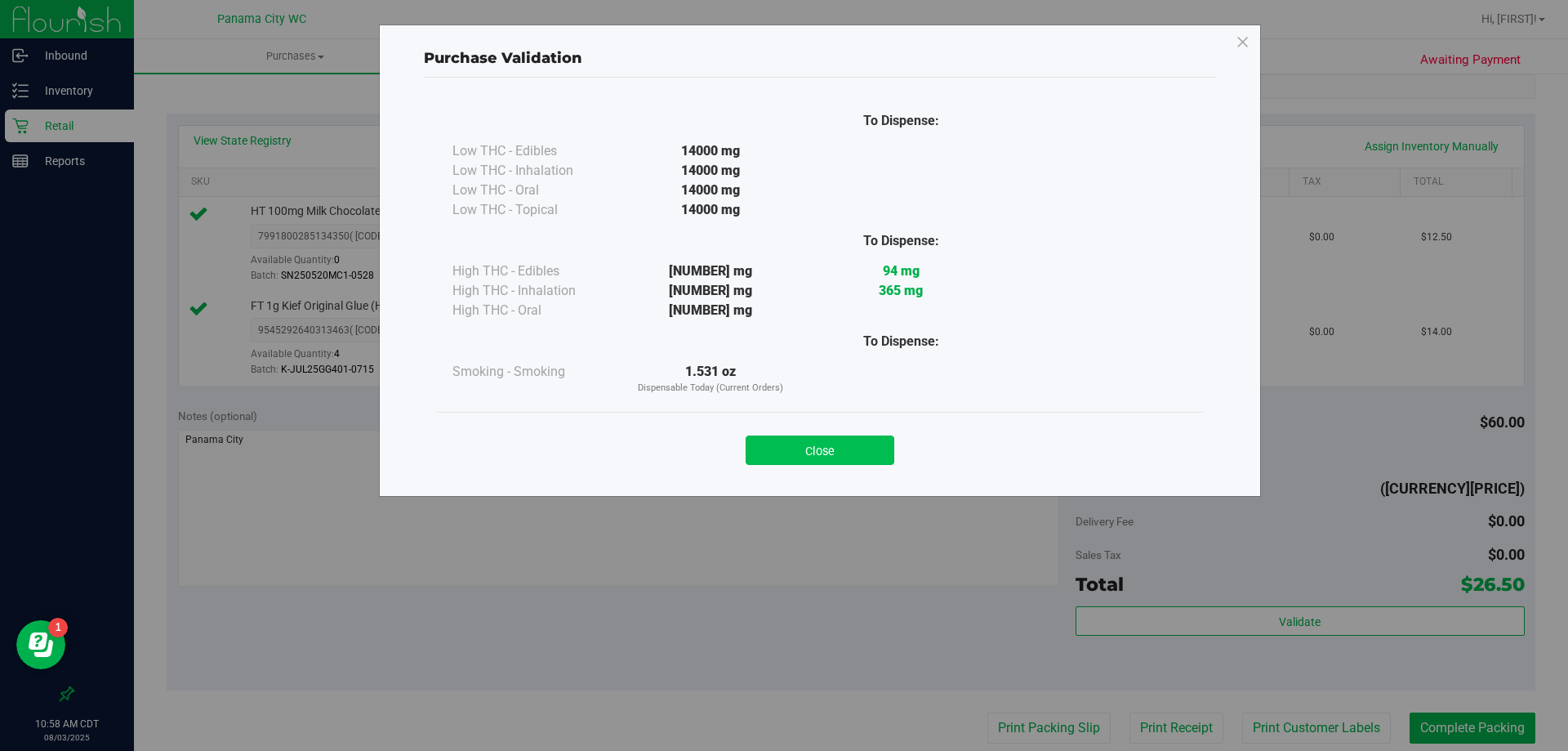 click on "Close" at bounding box center (820, 450) 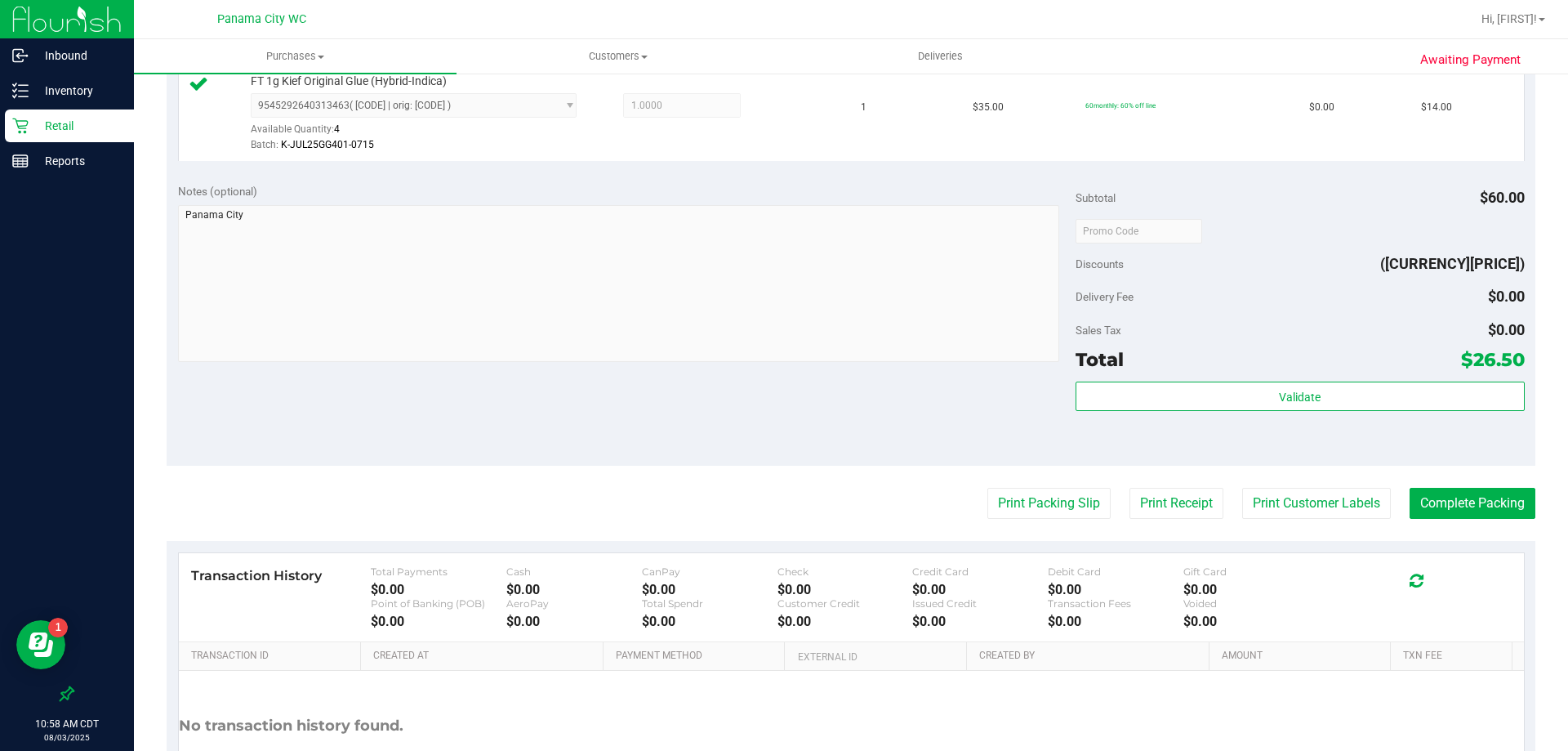 scroll, scrollTop: 572, scrollLeft: 0, axis: vertical 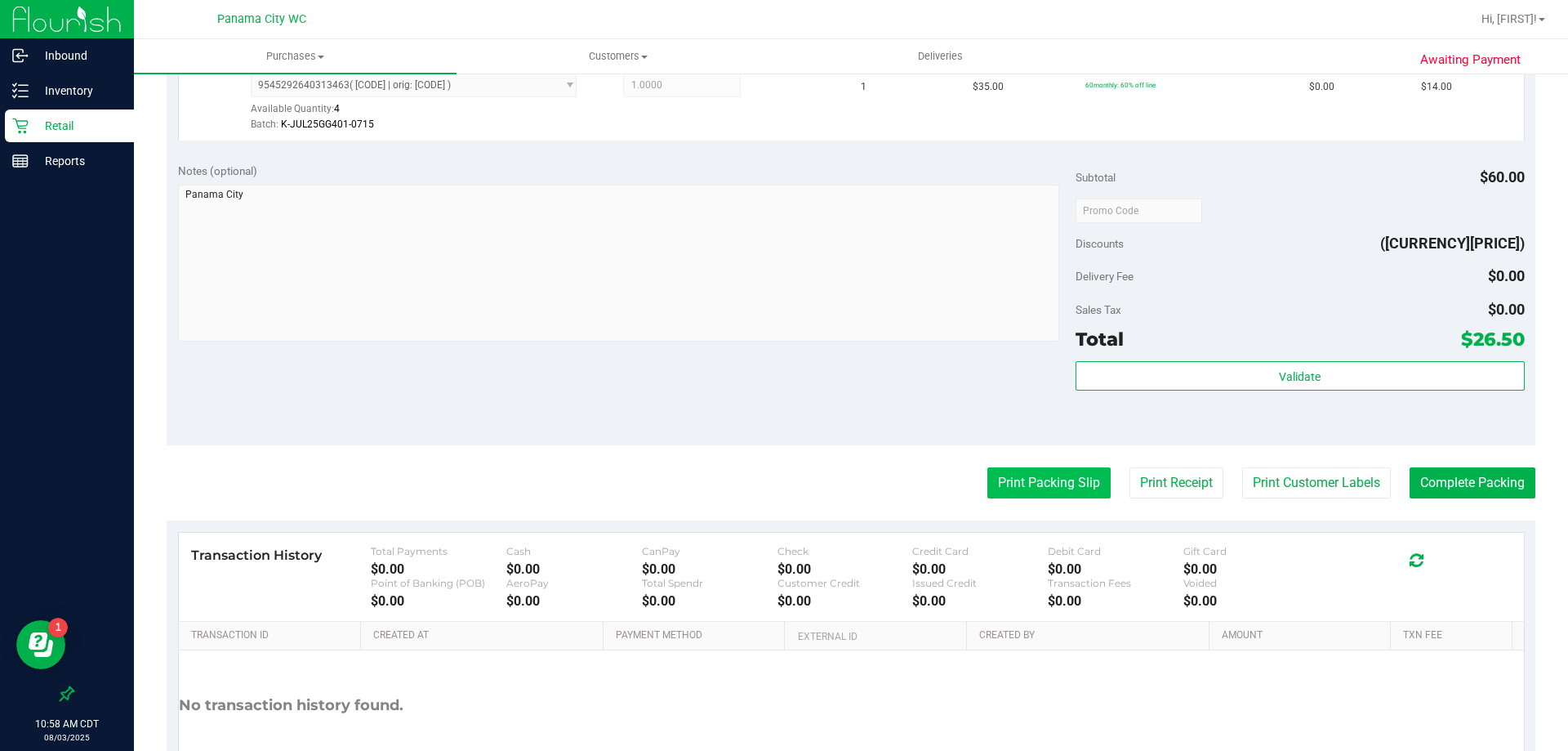 click on "Print Packing Slip" at bounding box center (1049, 483) 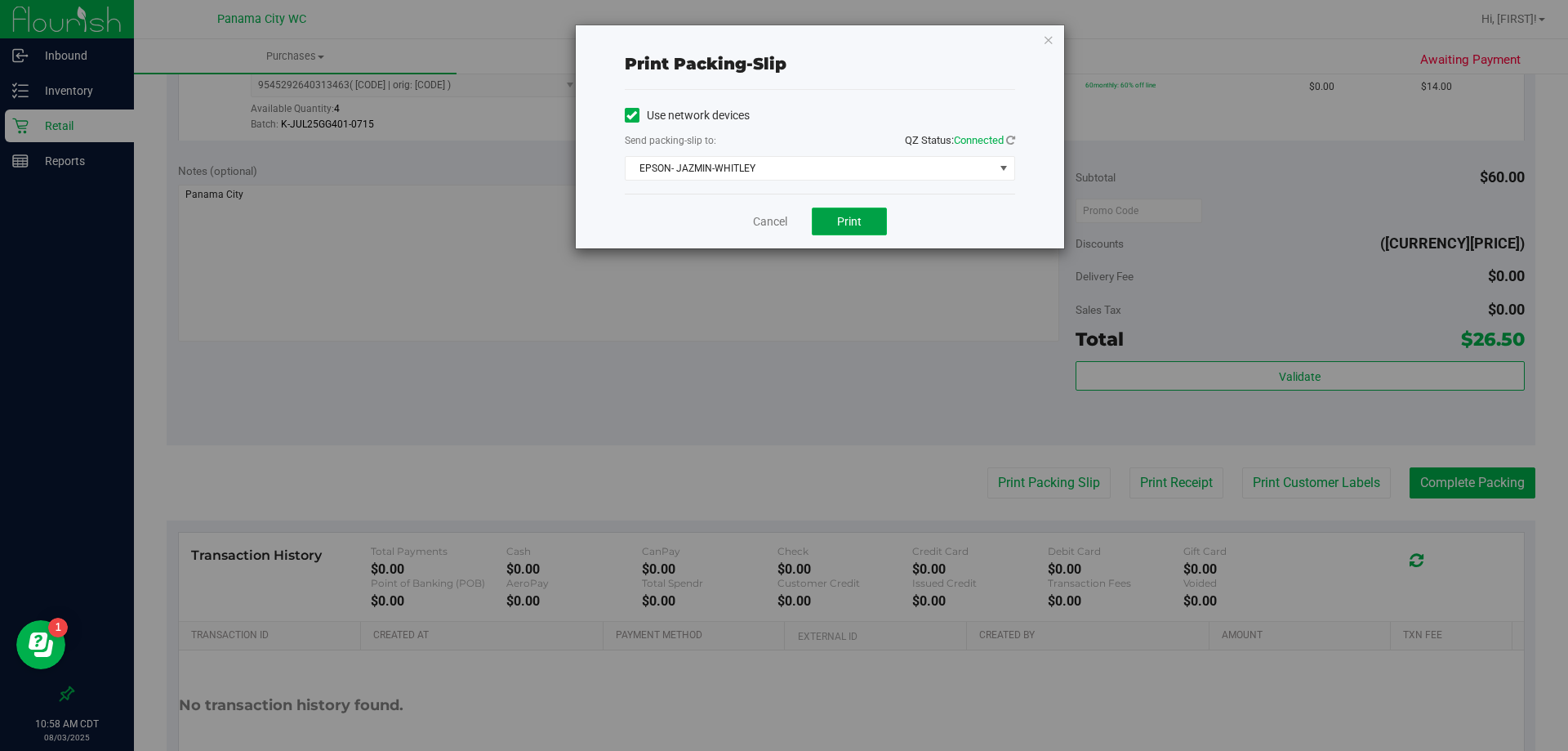 click on "Print" at bounding box center [849, 221] 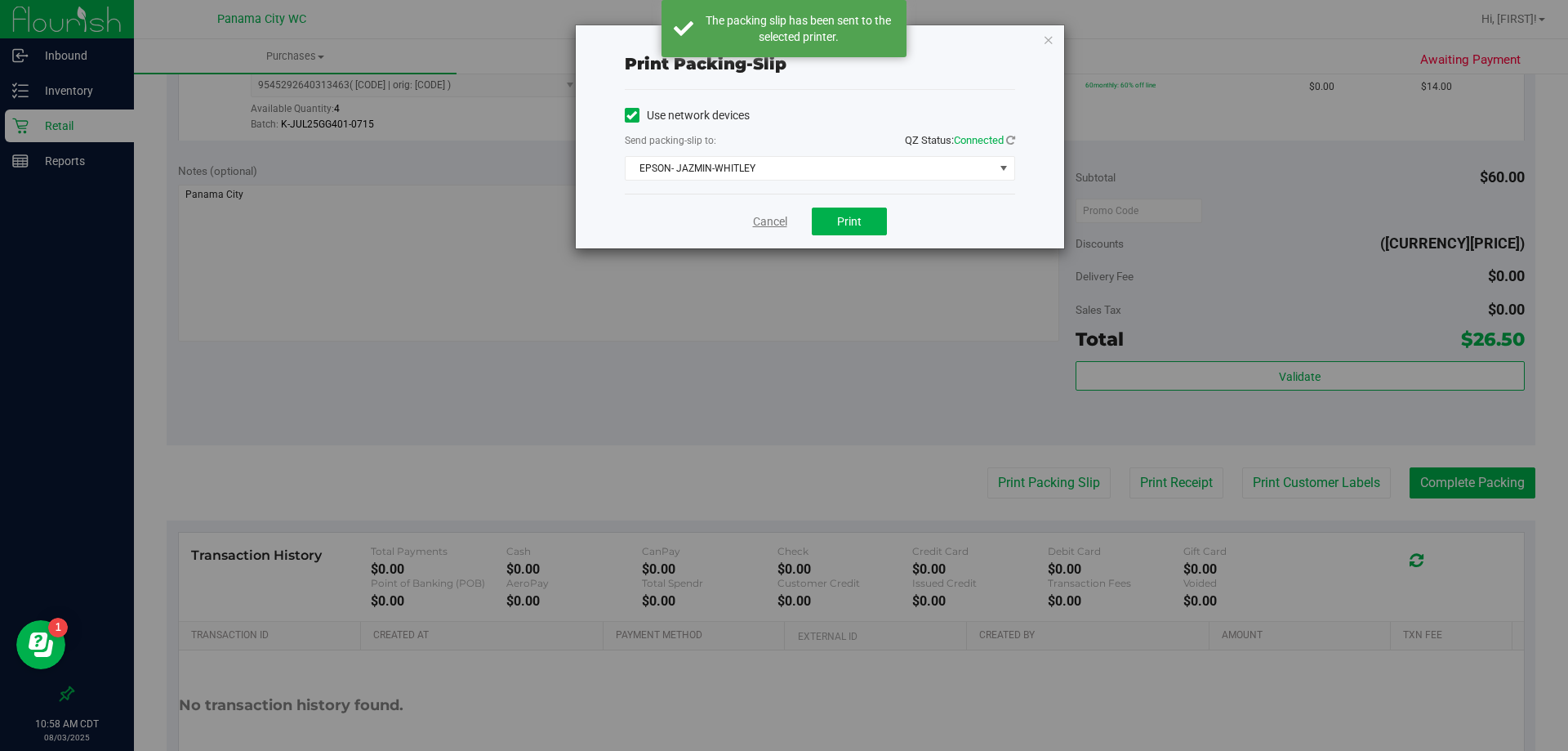 click on "Cancel" at bounding box center (770, 221) 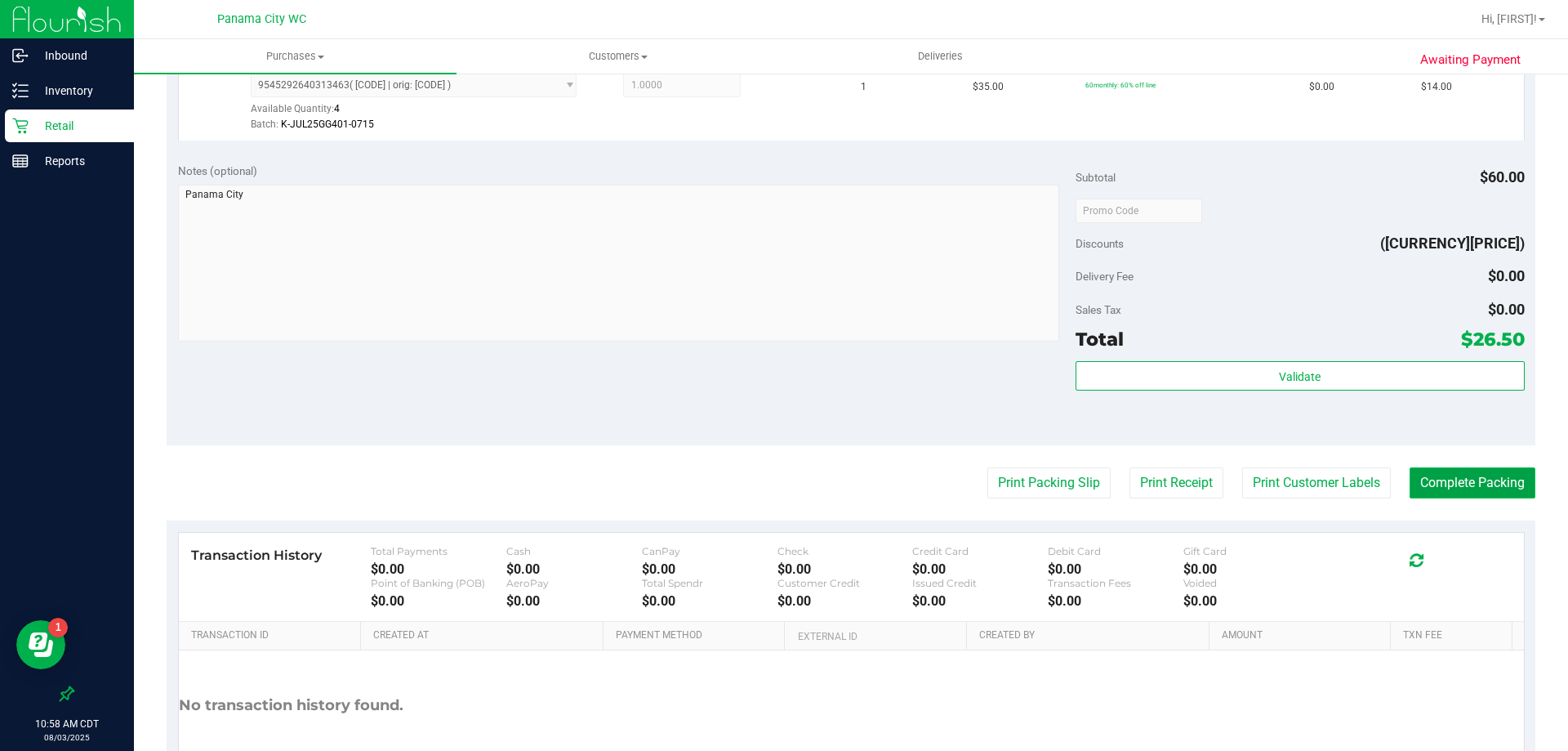 click on "Complete Packing" at bounding box center [1472, 483] 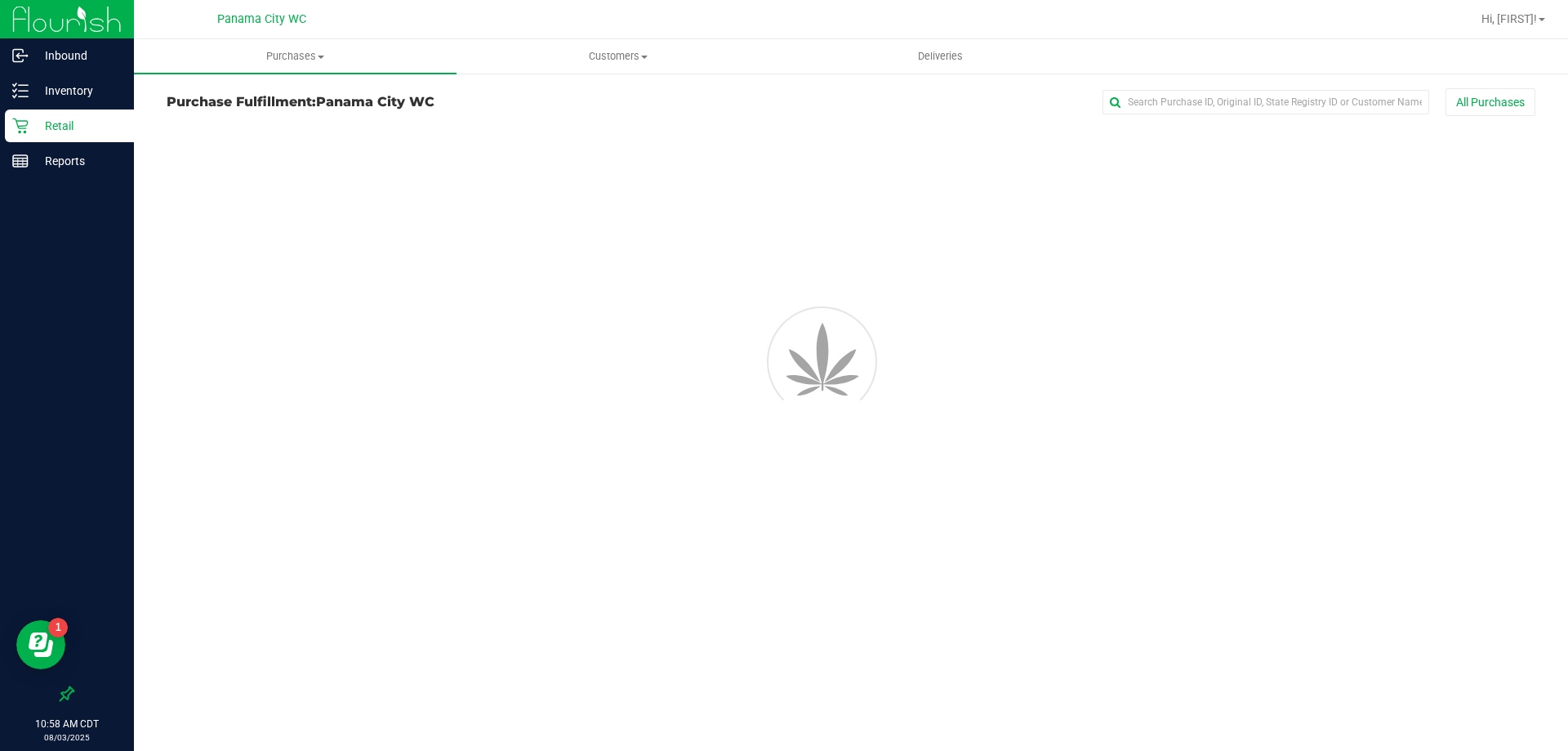 scroll, scrollTop: 0, scrollLeft: 0, axis: both 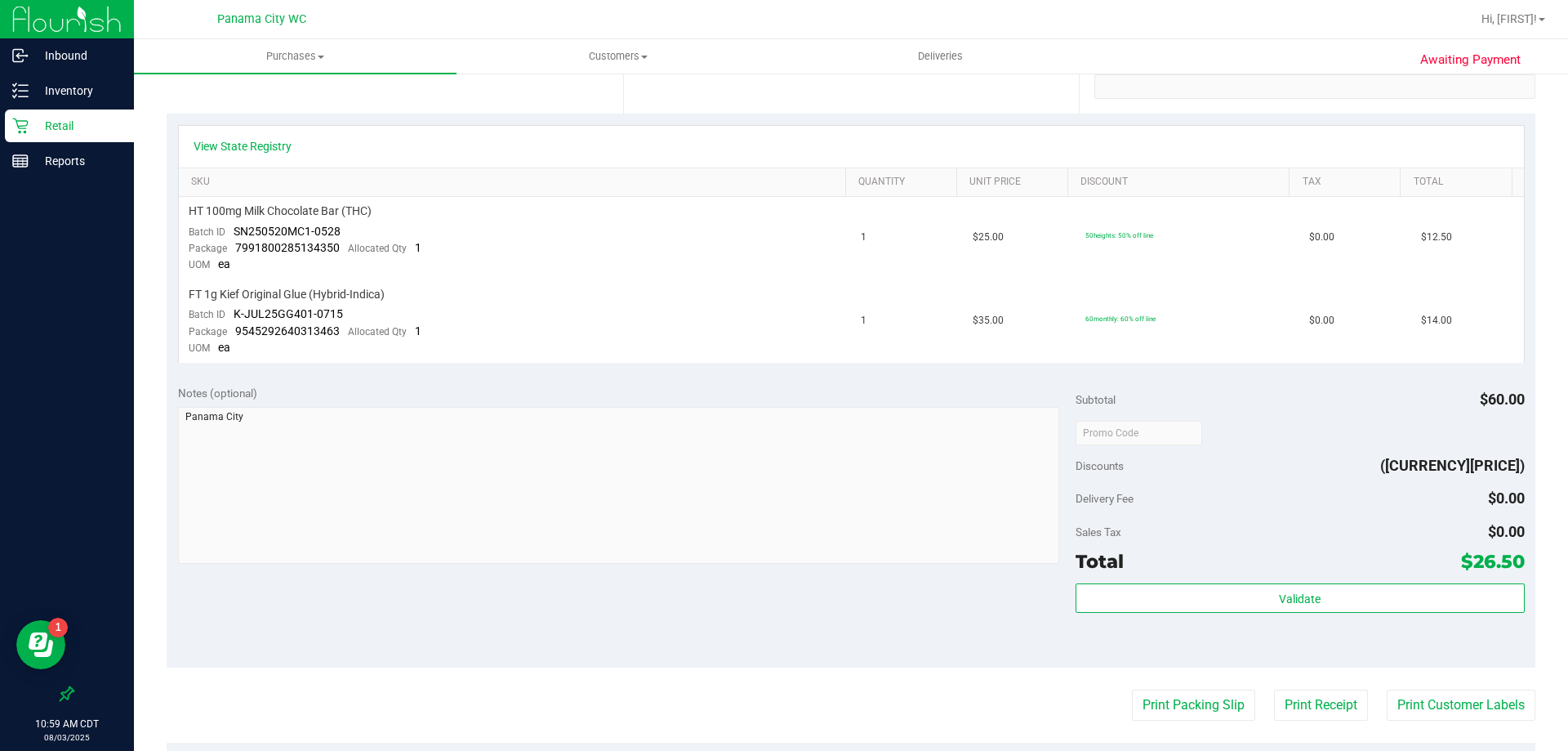 click on "Retail" at bounding box center (78, 126) 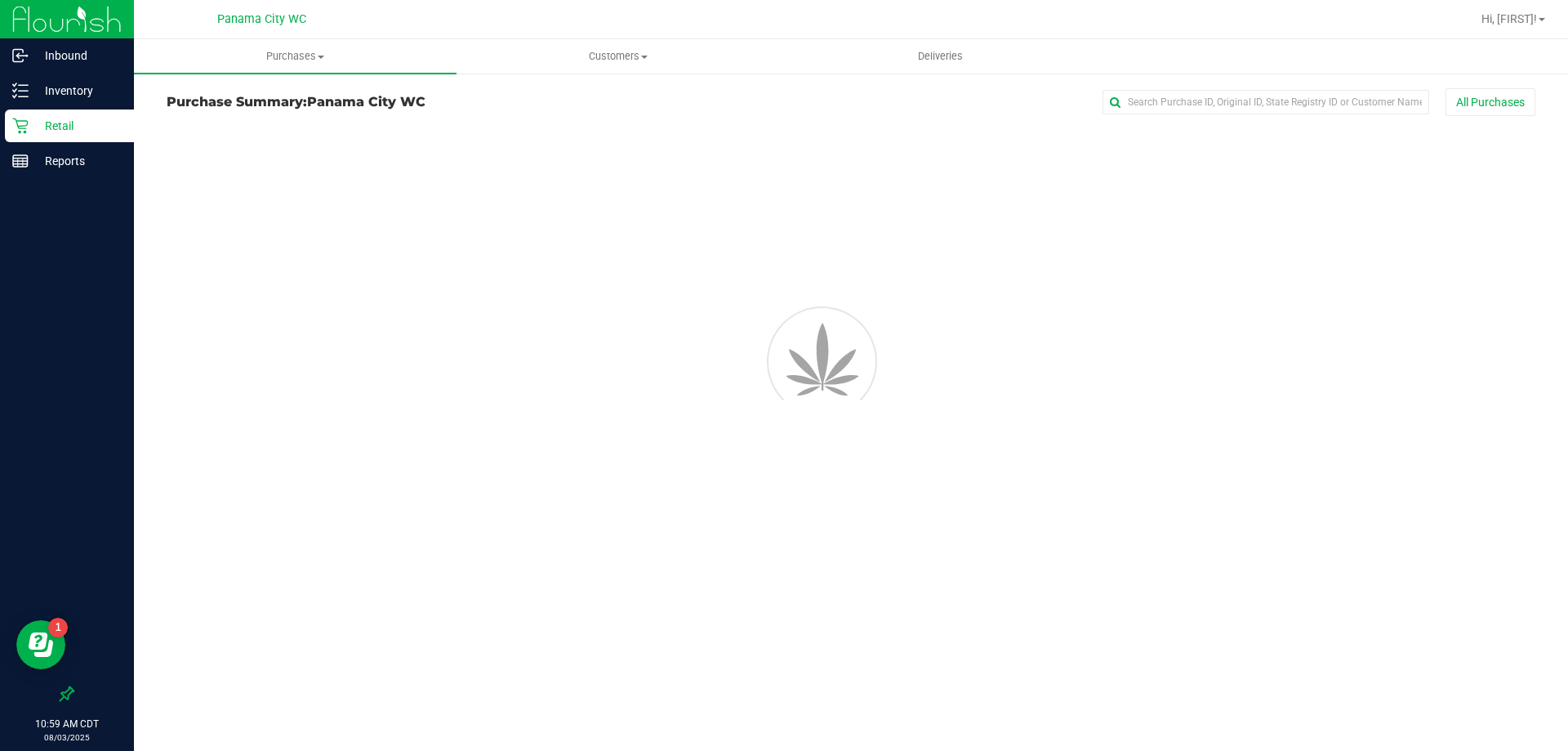 scroll, scrollTop: 0, scrollLeft: 0, axis: both 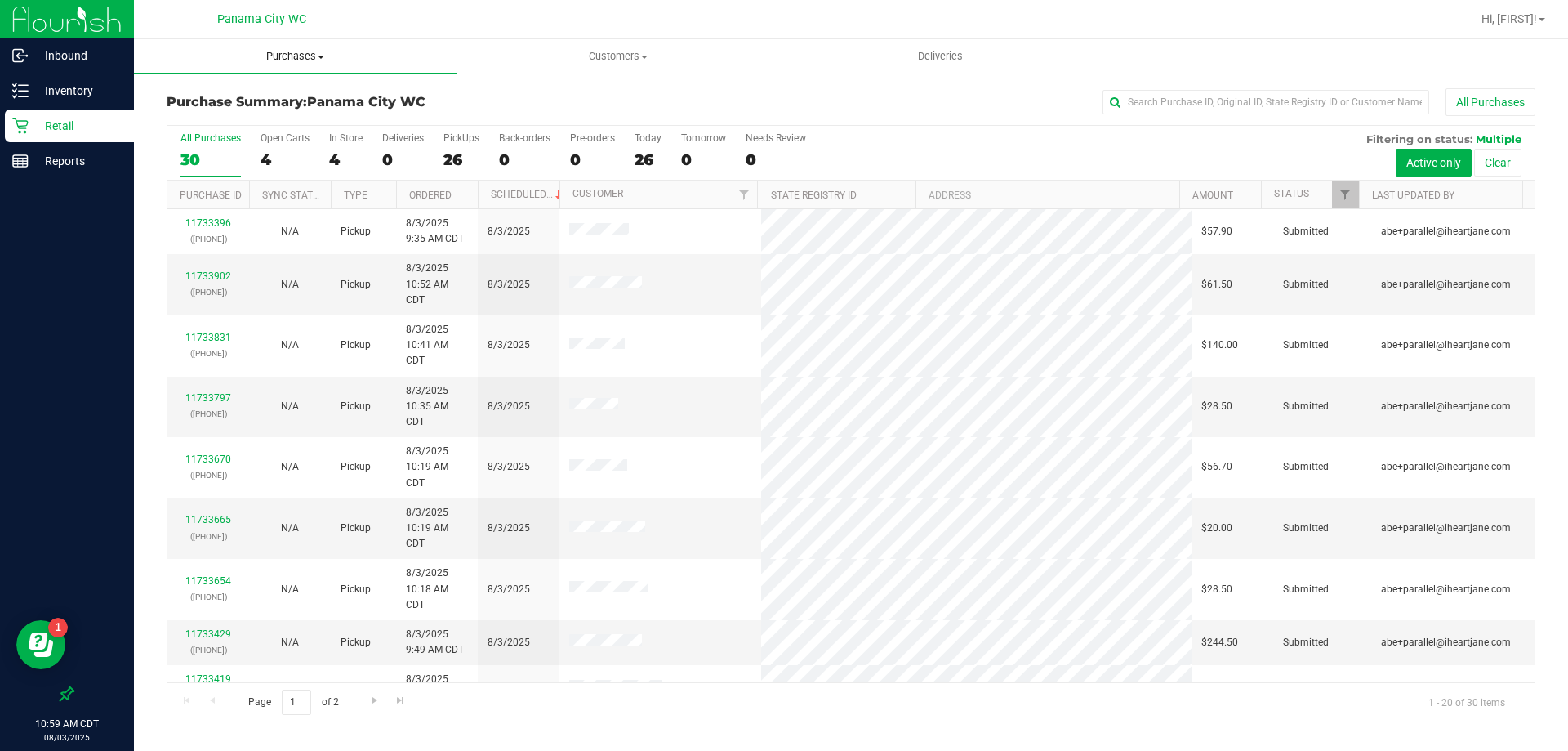 click on "Purchases" at bounding box center (295, 56) 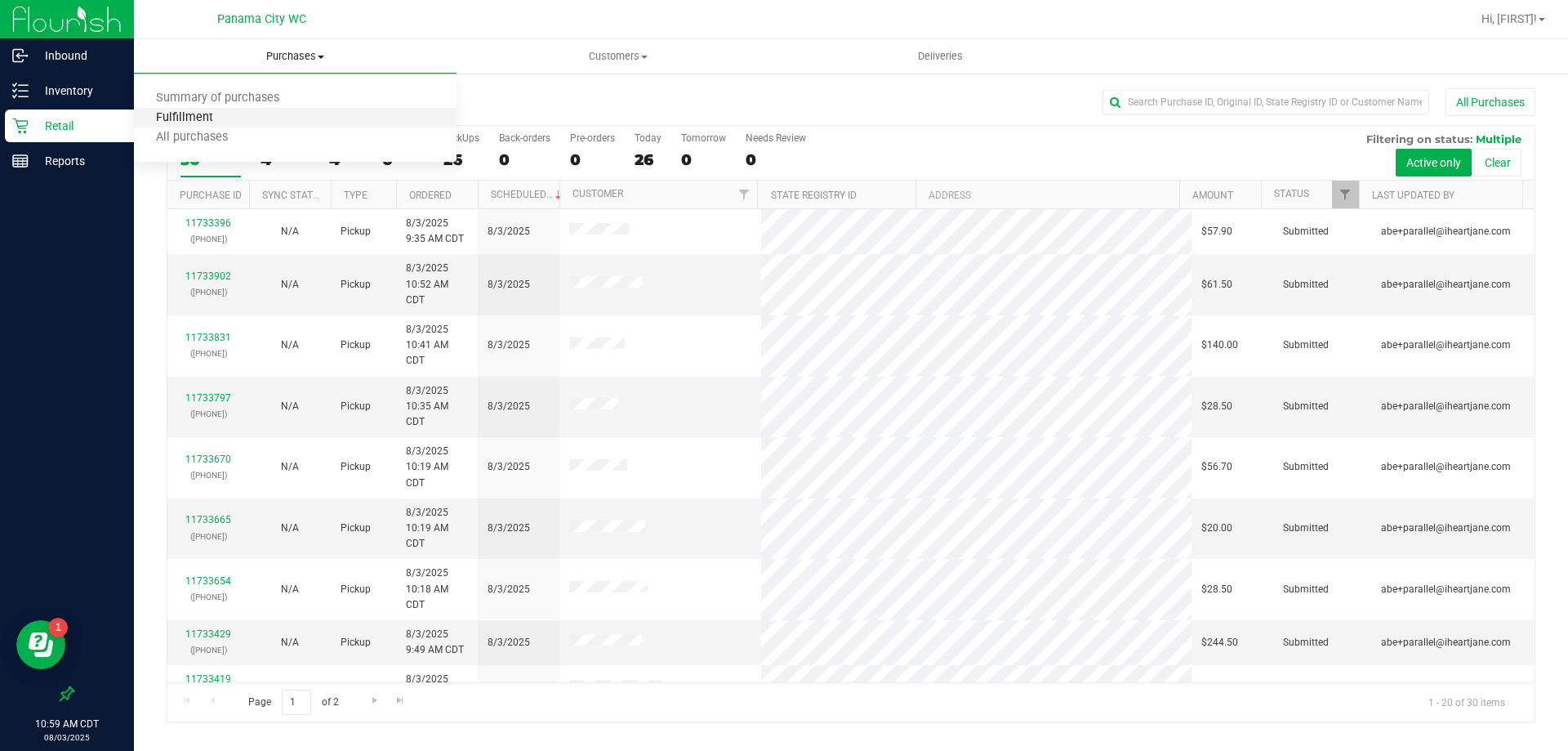 click on "Fulfillment" at bounding box center (185, 118) 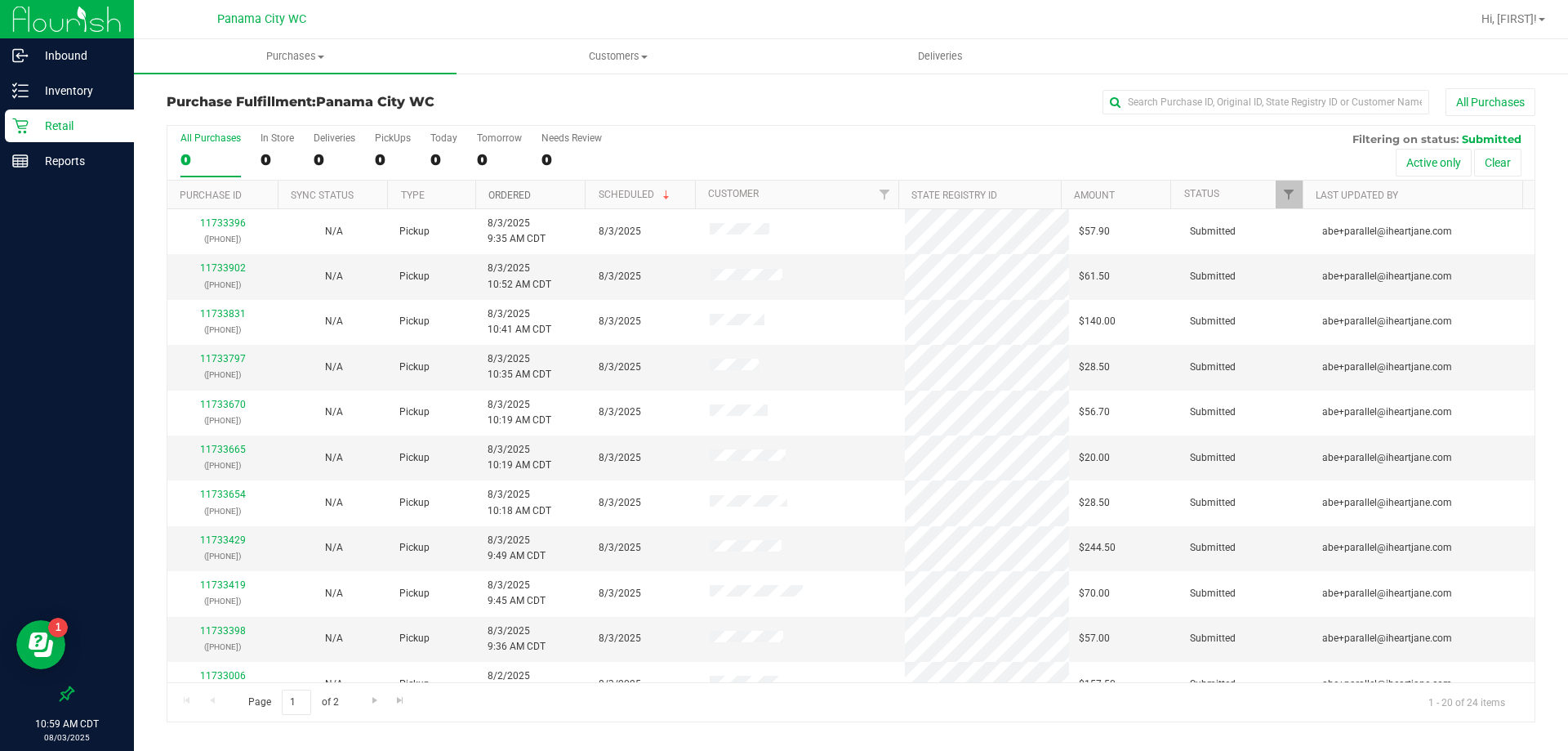 click on "Ordered" at bounding box center [510, 195] 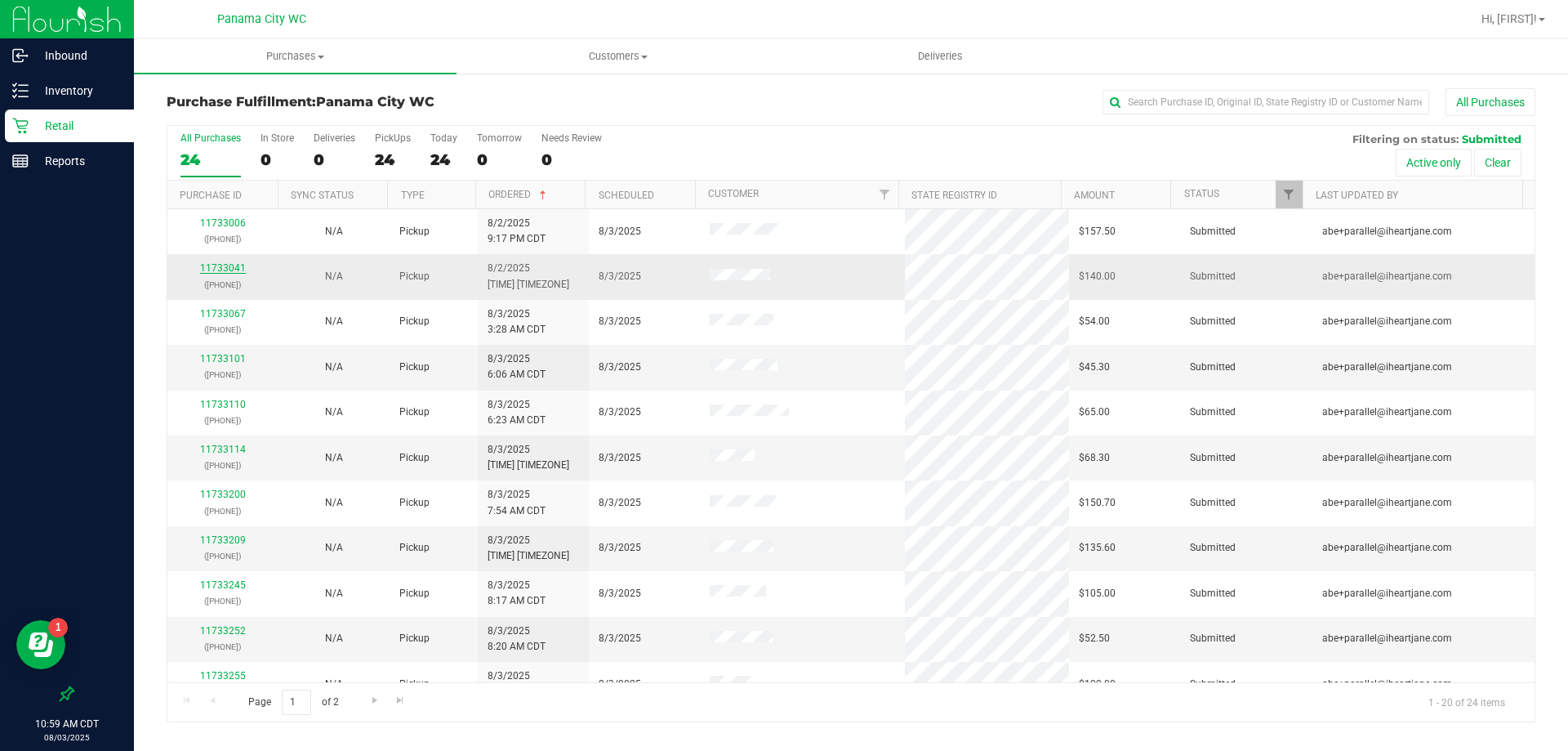 click on "11733041" at bounding box center (223, 268) 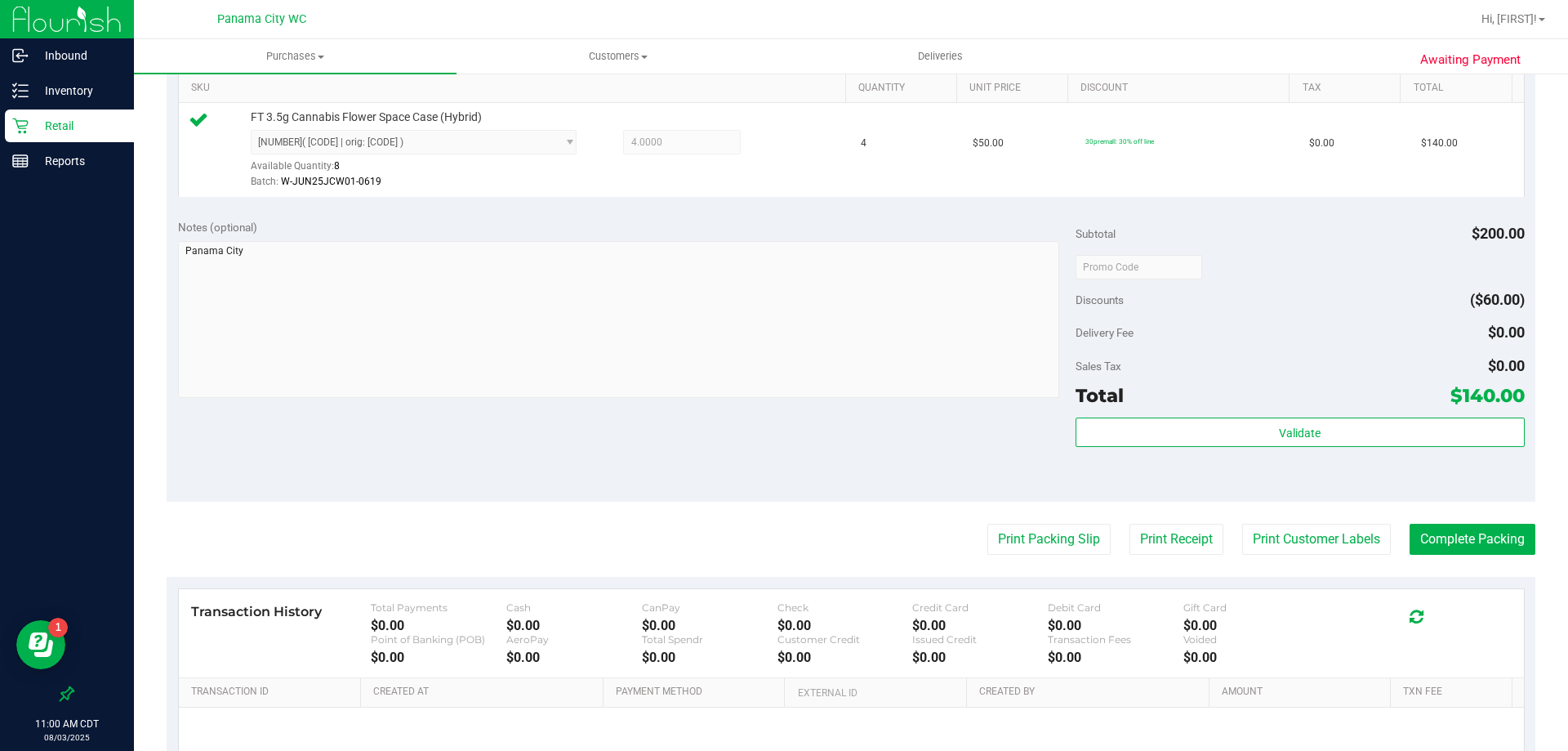 scroll, scrollTop: 572, scrollLeft: 0, axis: vertical 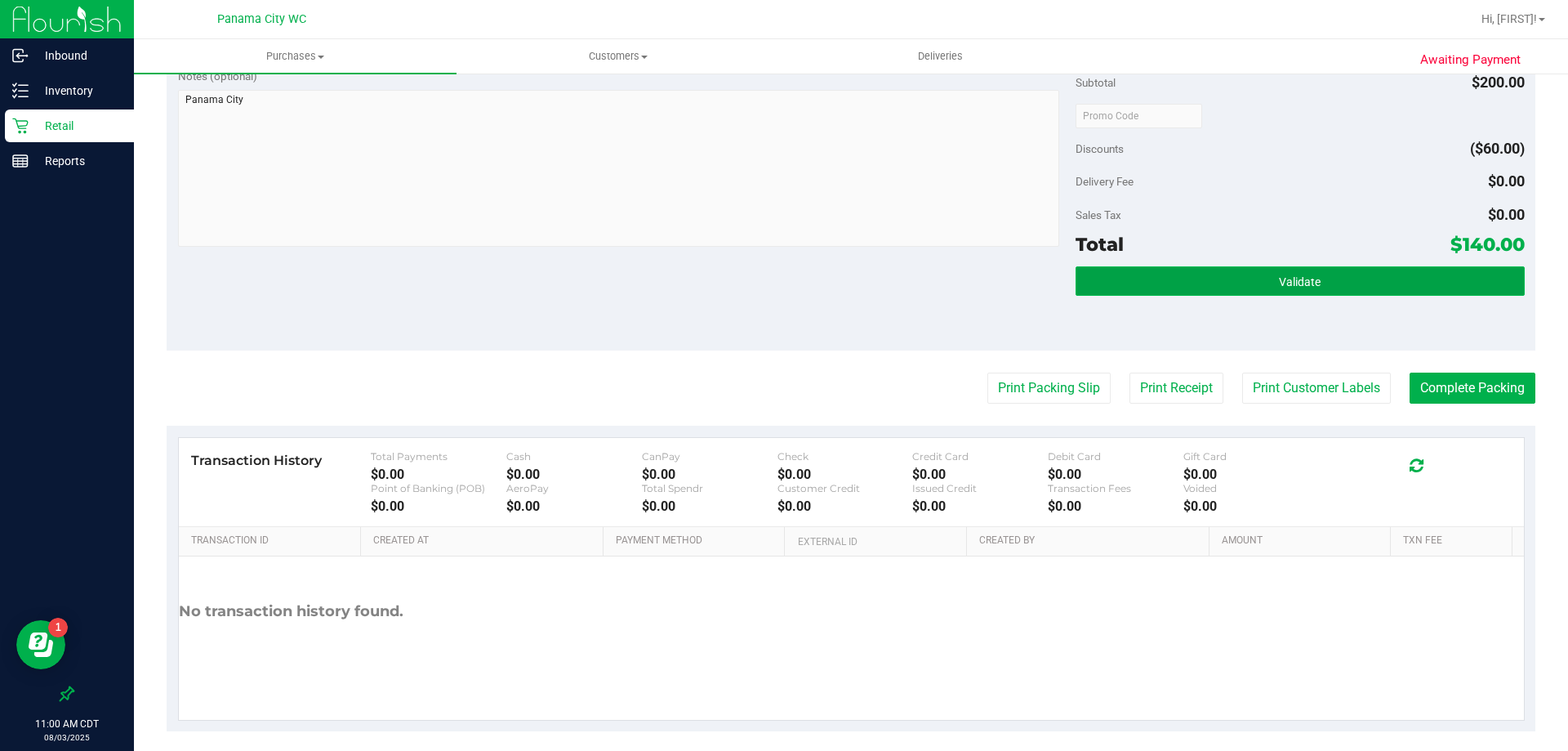 click on "Validate" at bounding box center [1300, 281] 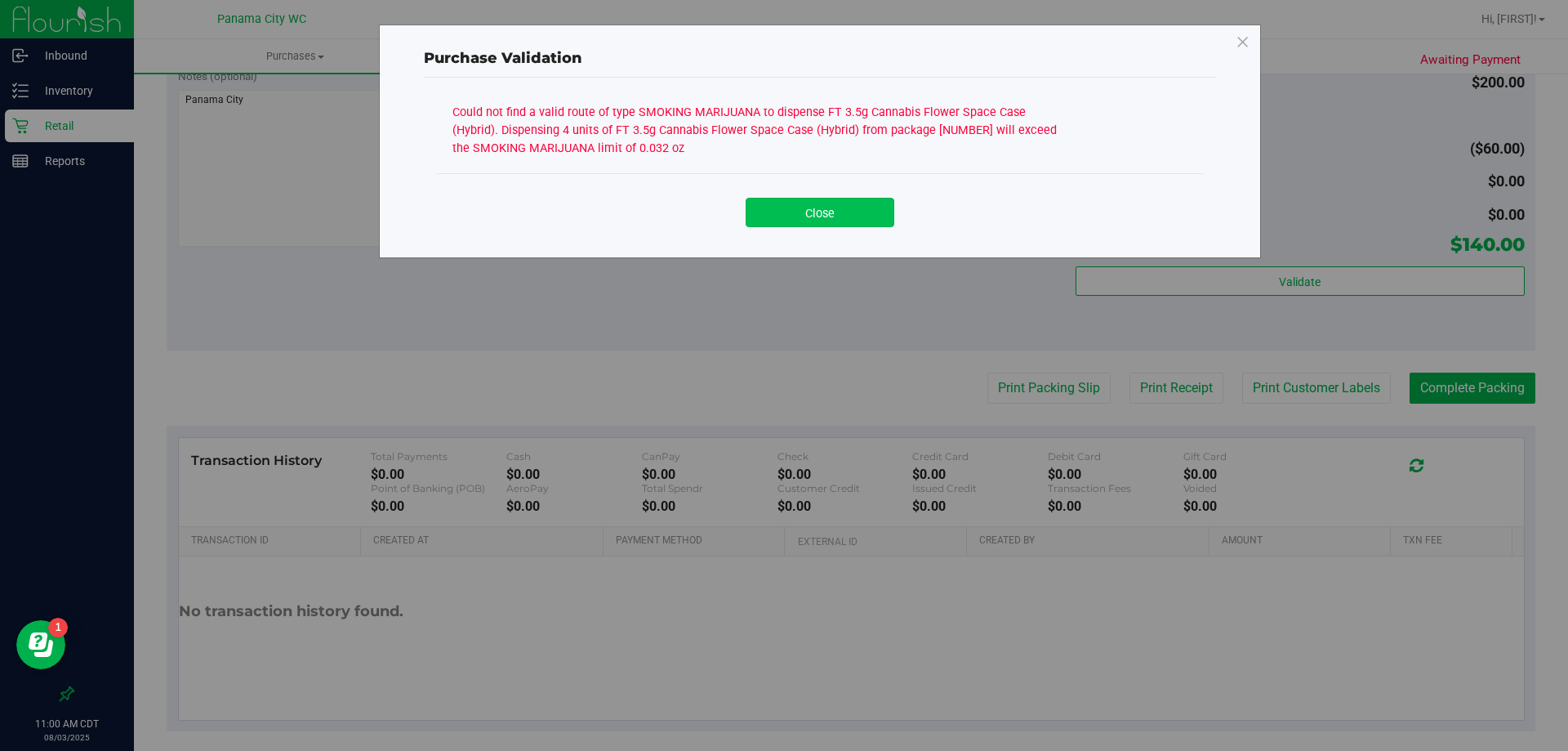 click on "Close" at bounding box center [820, 212] 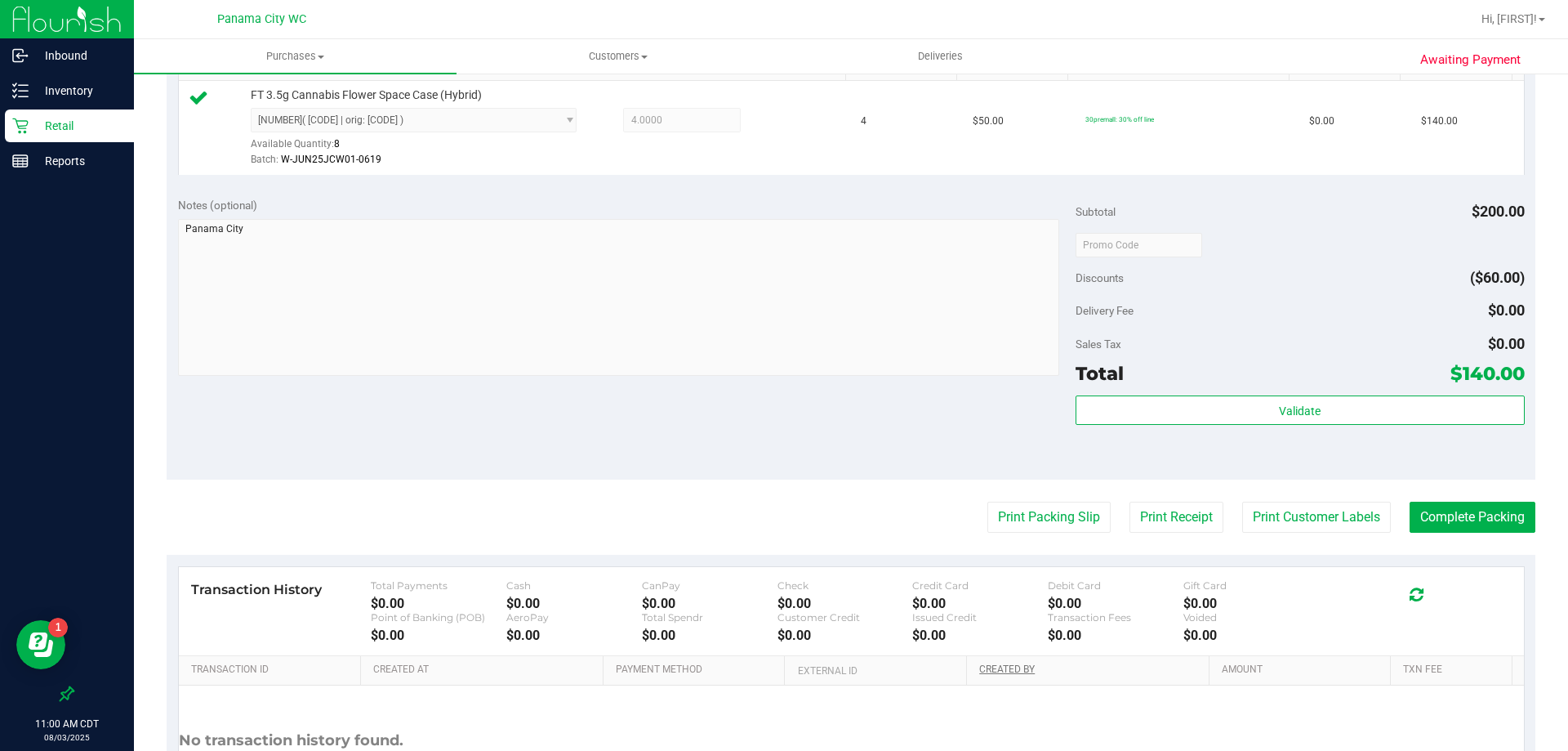 scroll, scrollTop: 163, scrollLeft: 0, axis: vertical 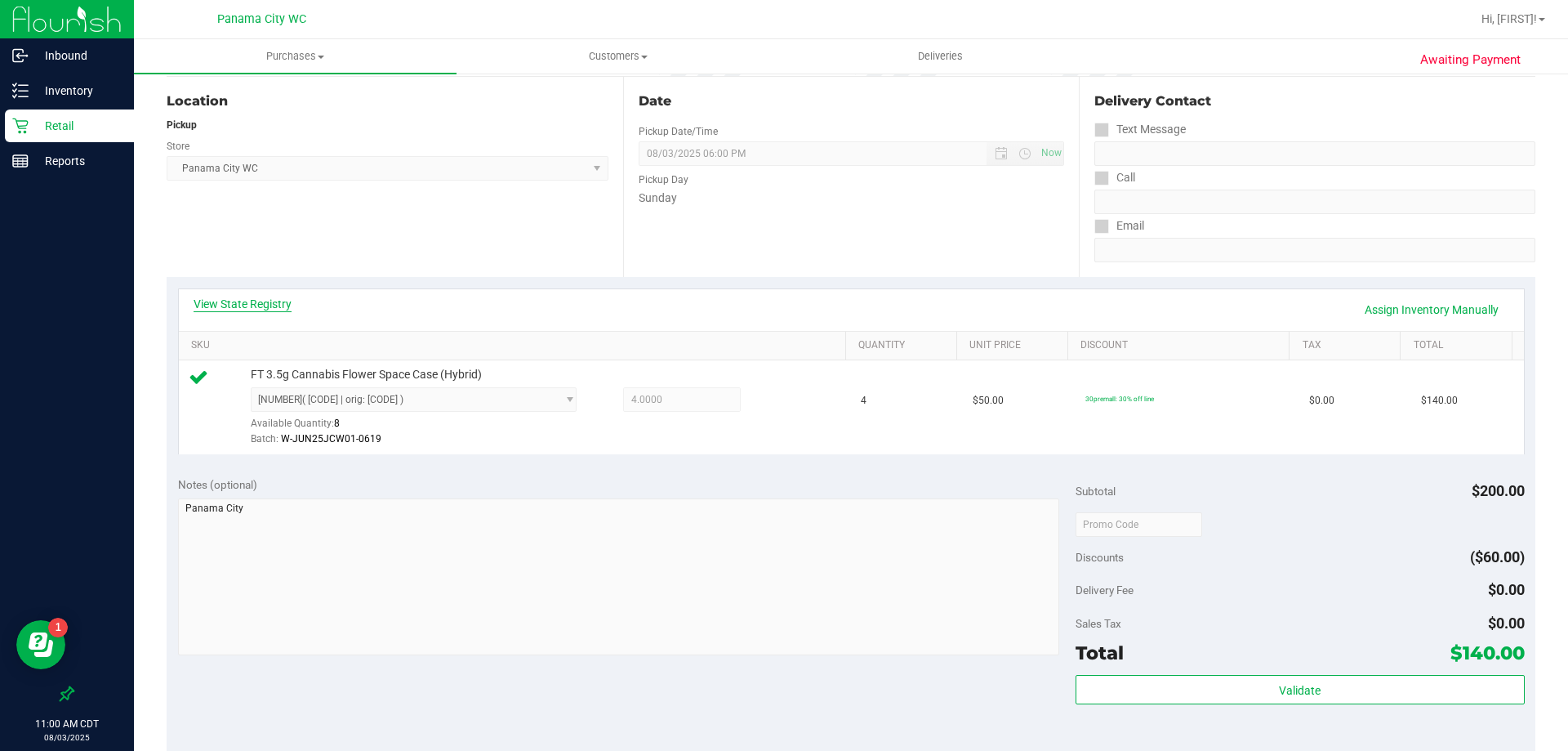 click on "View State Registry" at bounding box center (243, 304) 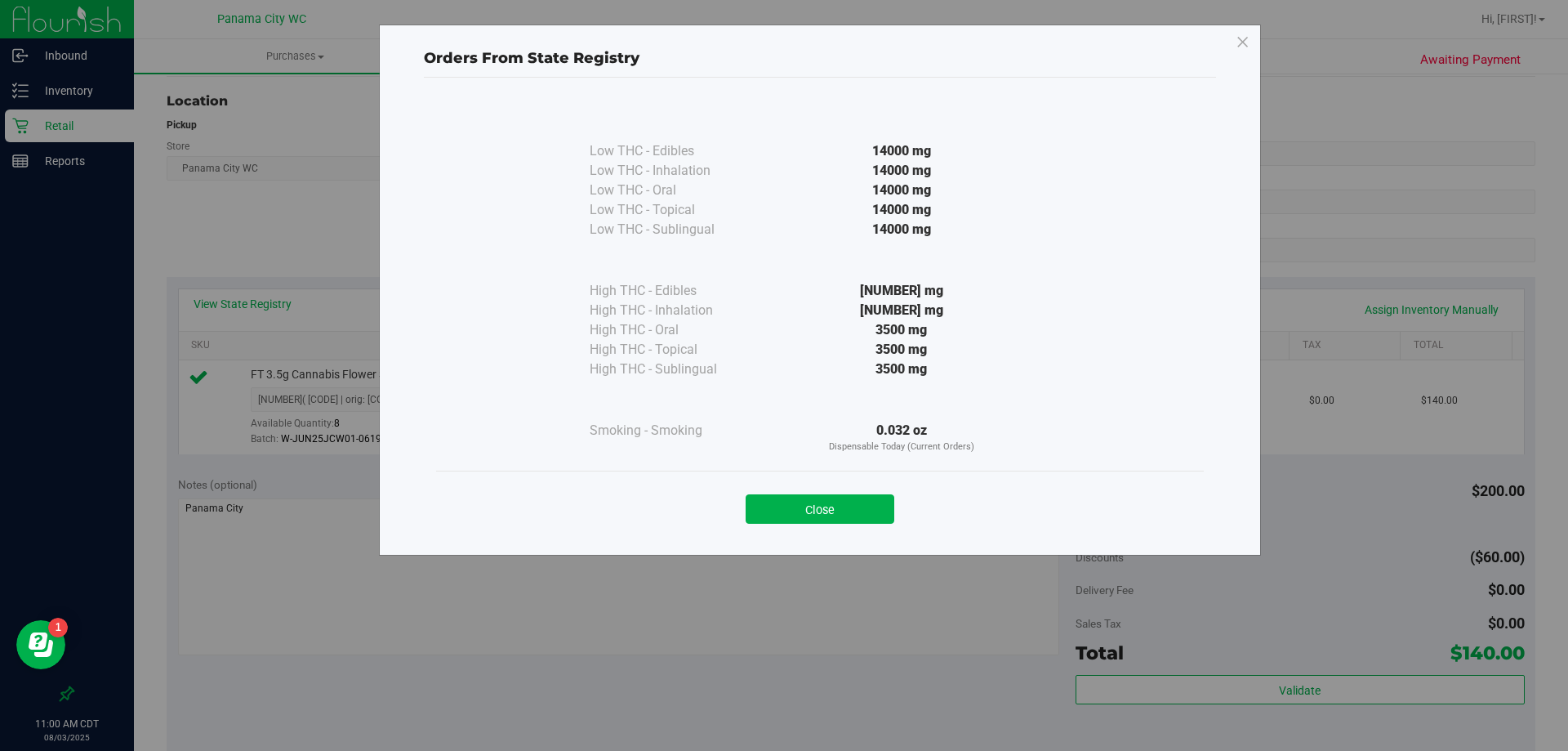 click on "Low THC - Edibles" at bounding box center [820, 290] 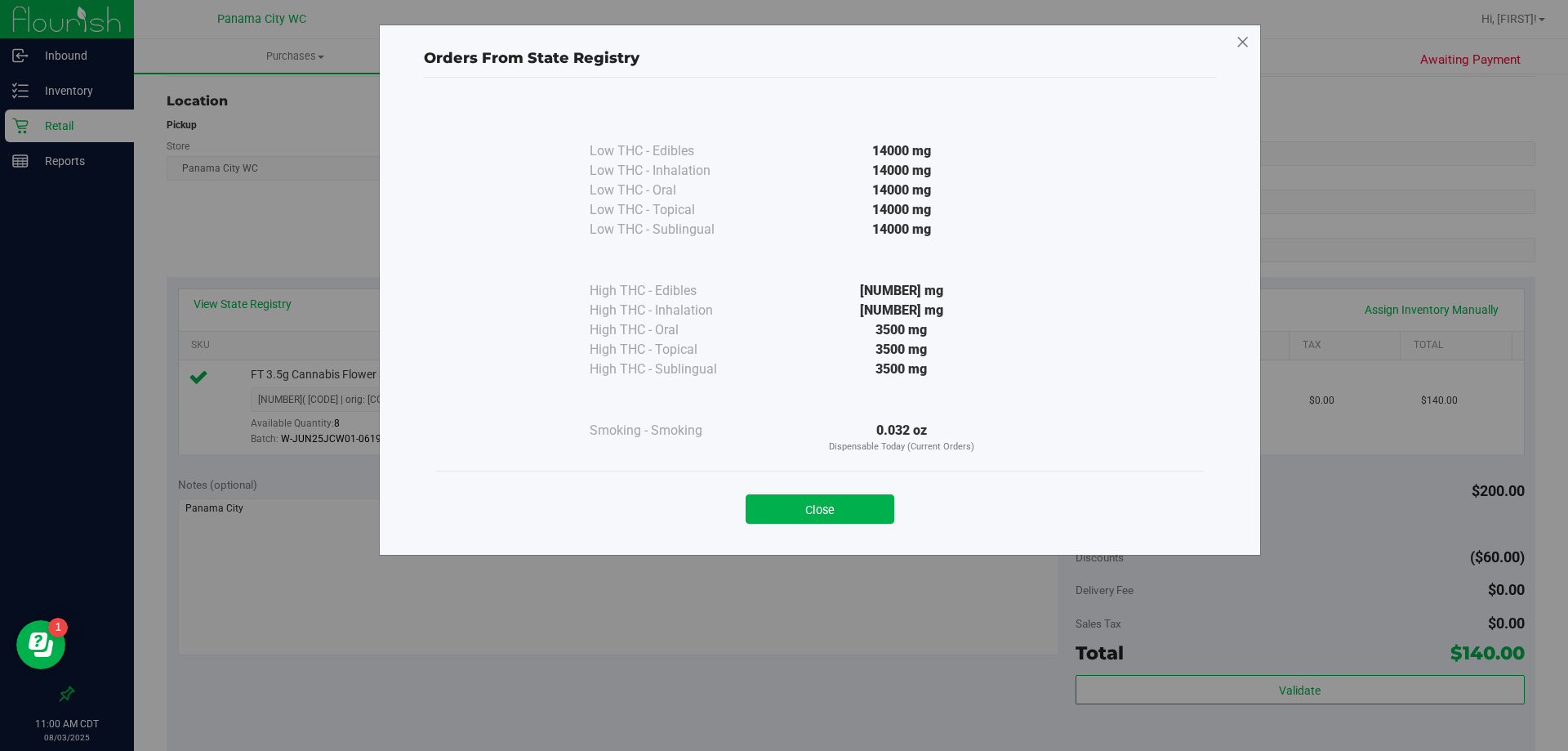 click at bounding box center (1243, 42) 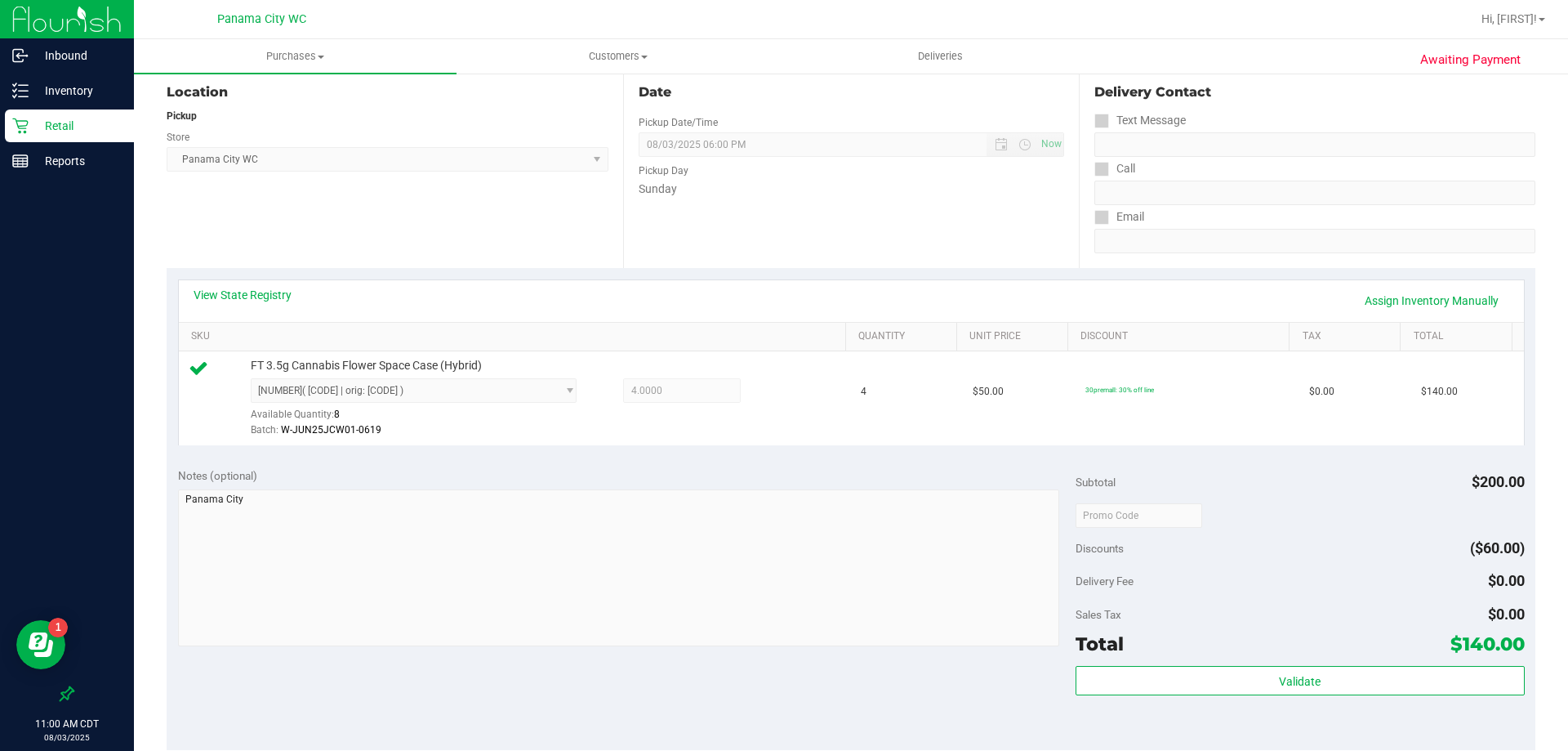 scroll, scrollTop: 409, scrollLeft: 0, axis: vertical 